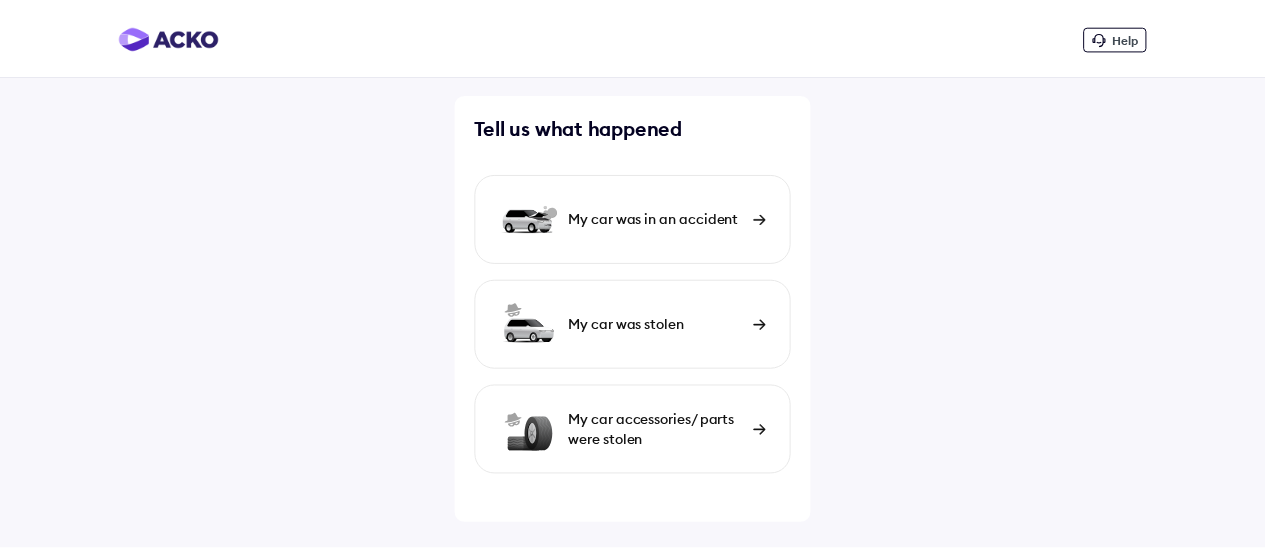 scroll, scrollTop: 0, scrollLeft: 0, axis: both 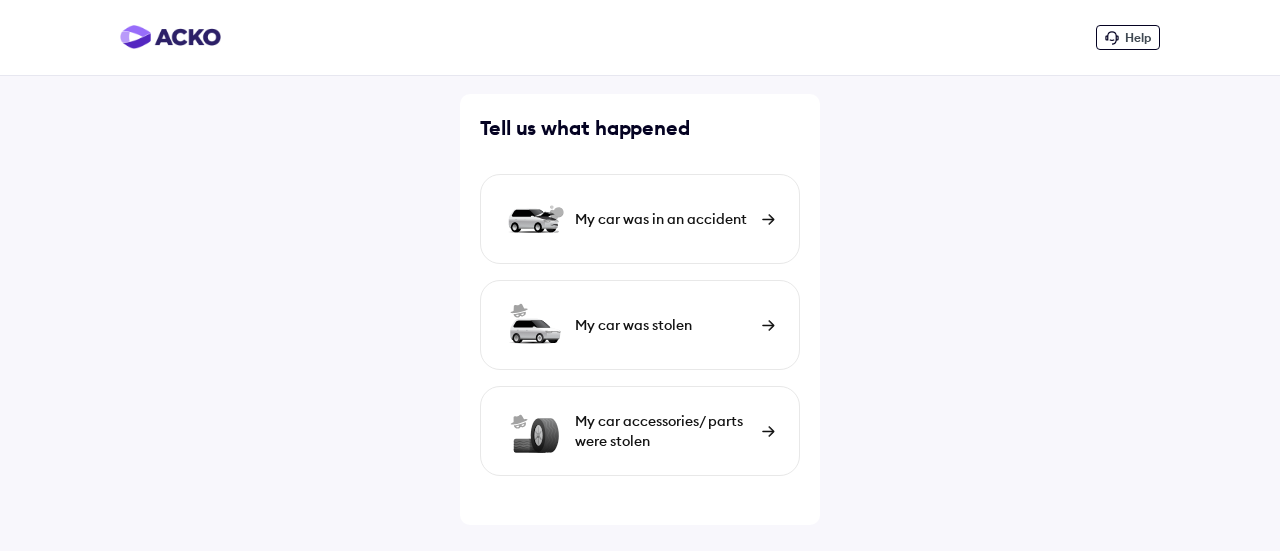 click at bounding box center (768, 219) 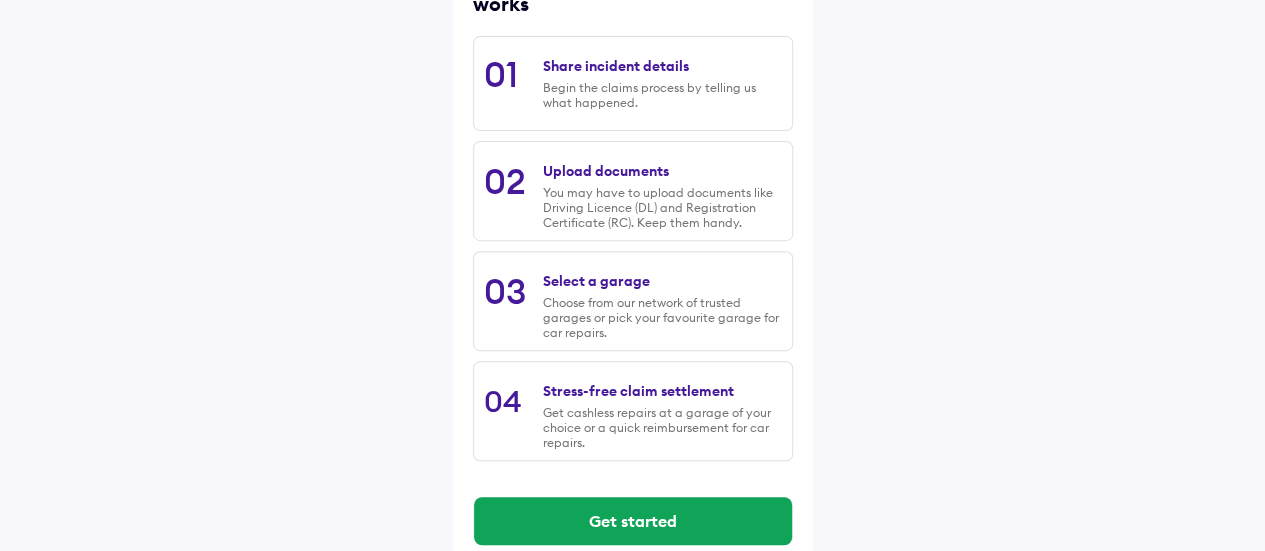 scroll, scrollTop: 346, scrollLeft: 0, axis: vertical 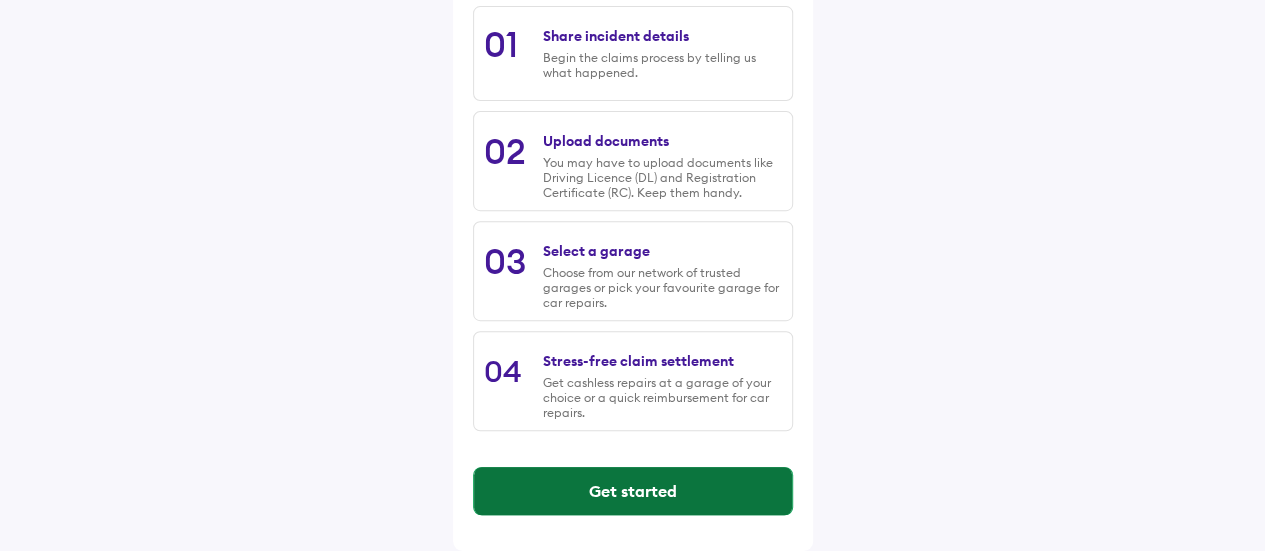 click on "Get started" at bounding box center [633, 491] 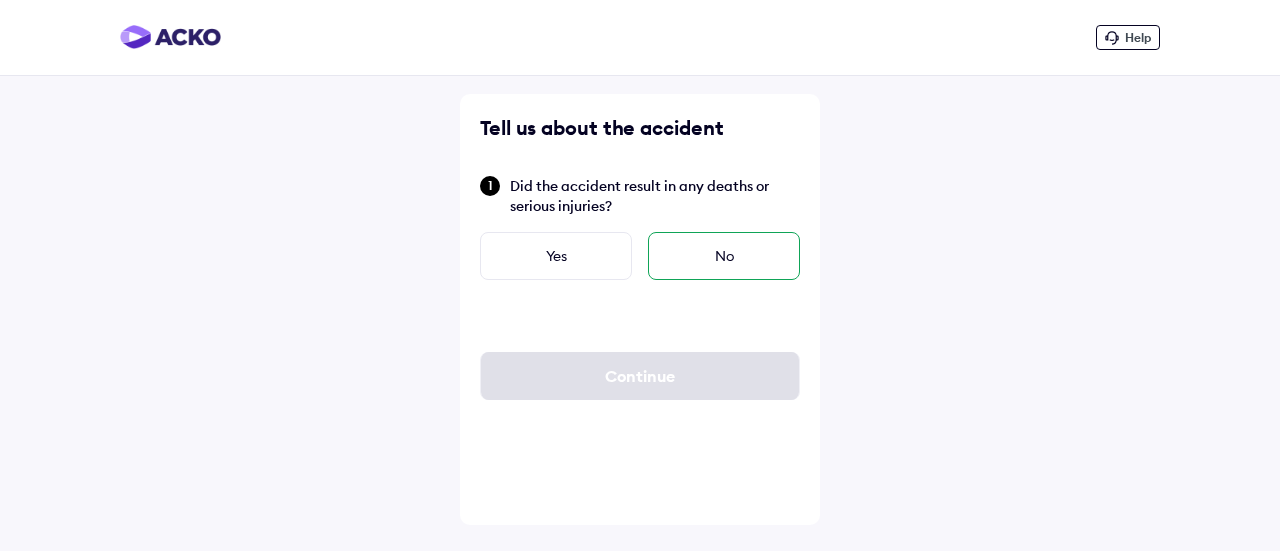 click on "No" at bounding box center (724, 256) 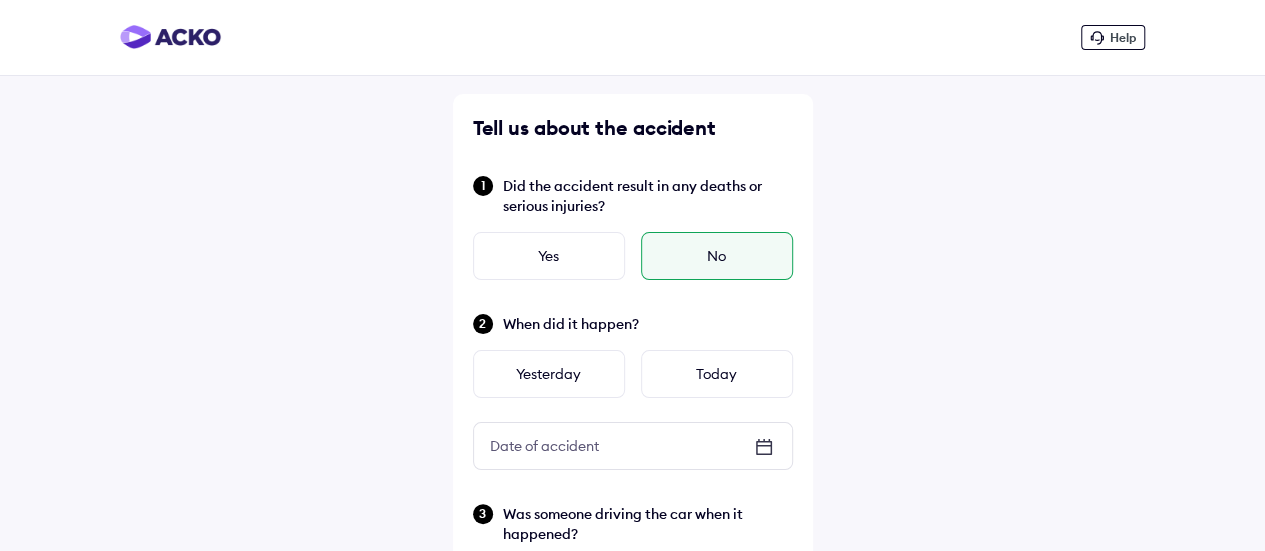 scroll, scrollTop: 100, scrollLeft: 0, axis: vertical 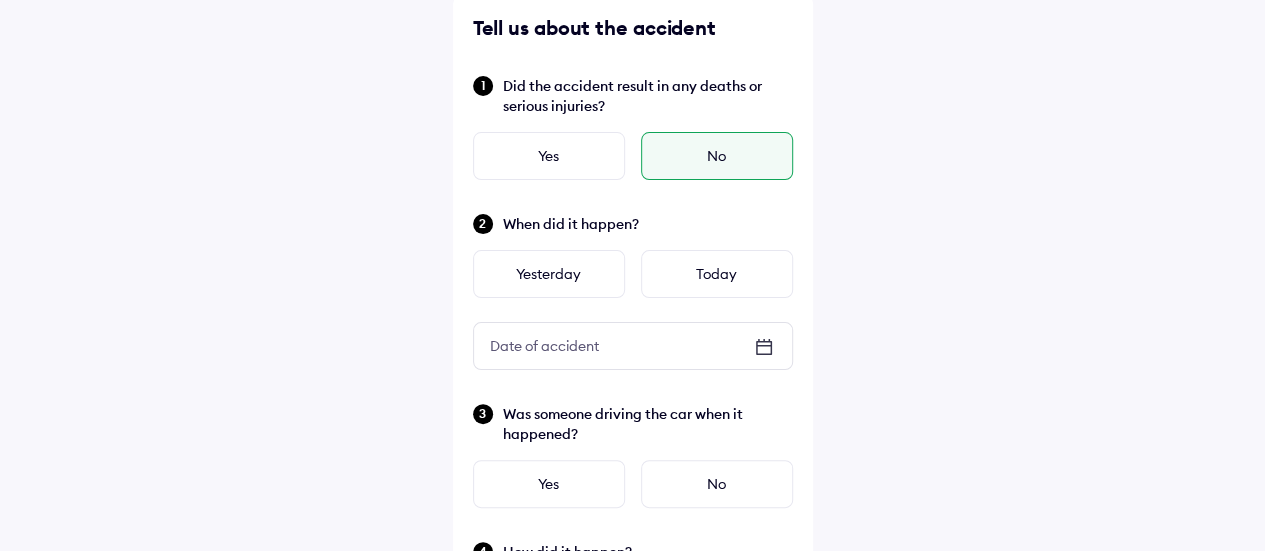 click 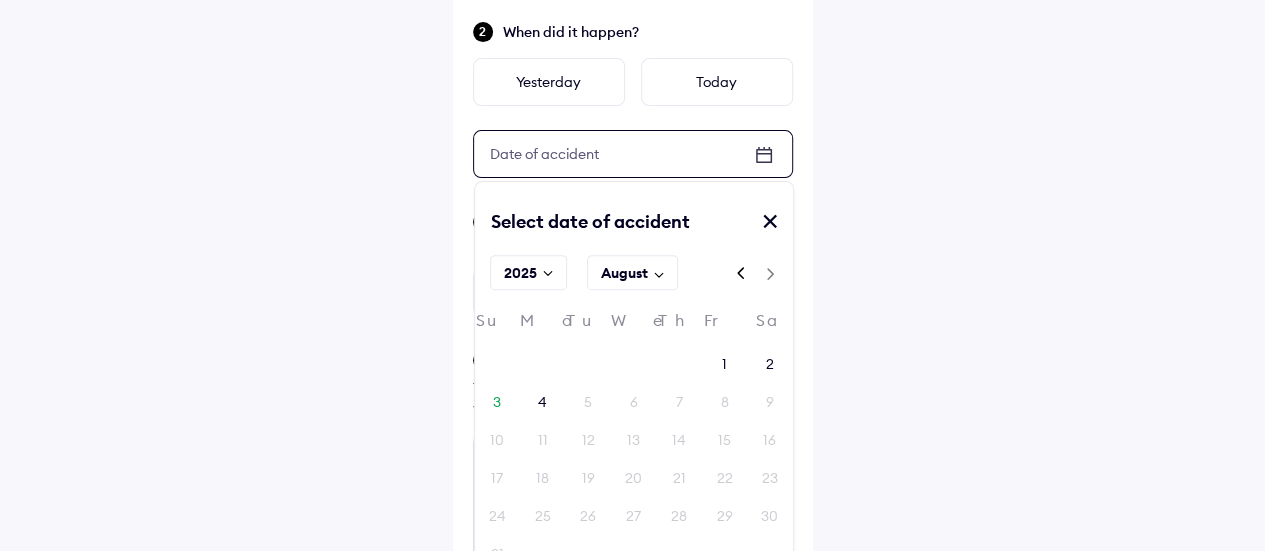 scroll, scrollTop: 300, scrollLeft: 0, axis: vertical 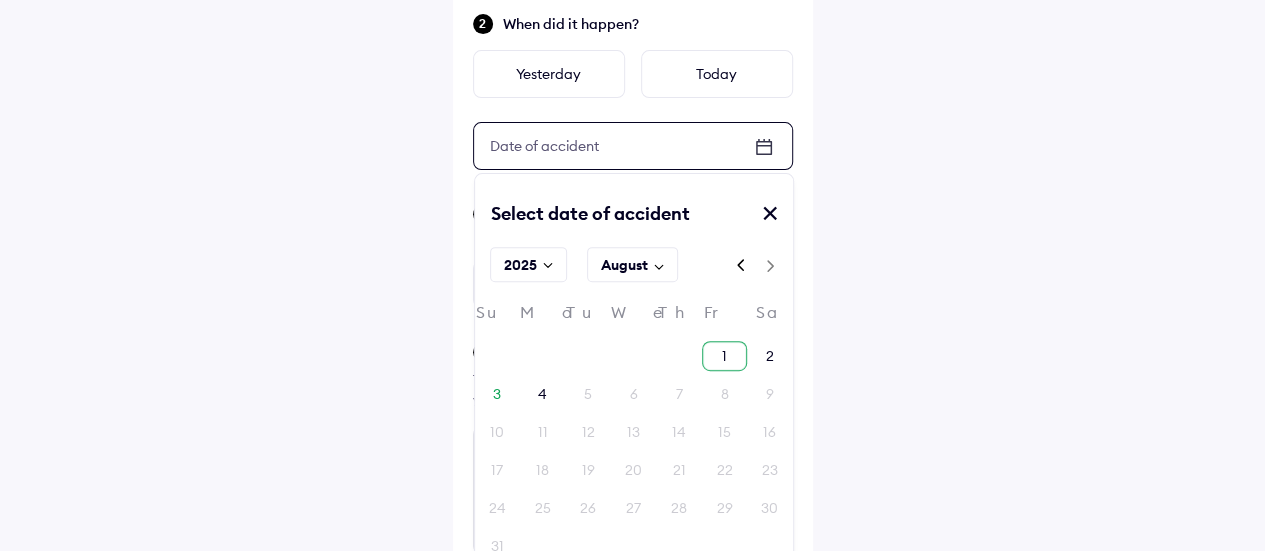 click on "1" at bounding box center [724, 356] 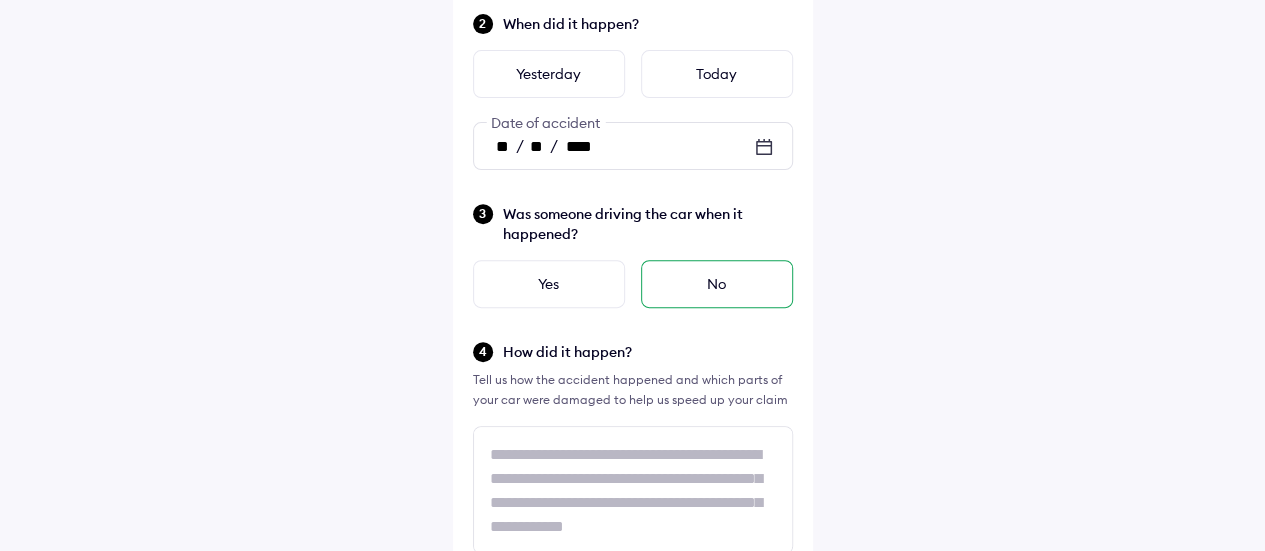 click on "No" at bounding box center [717, 284] 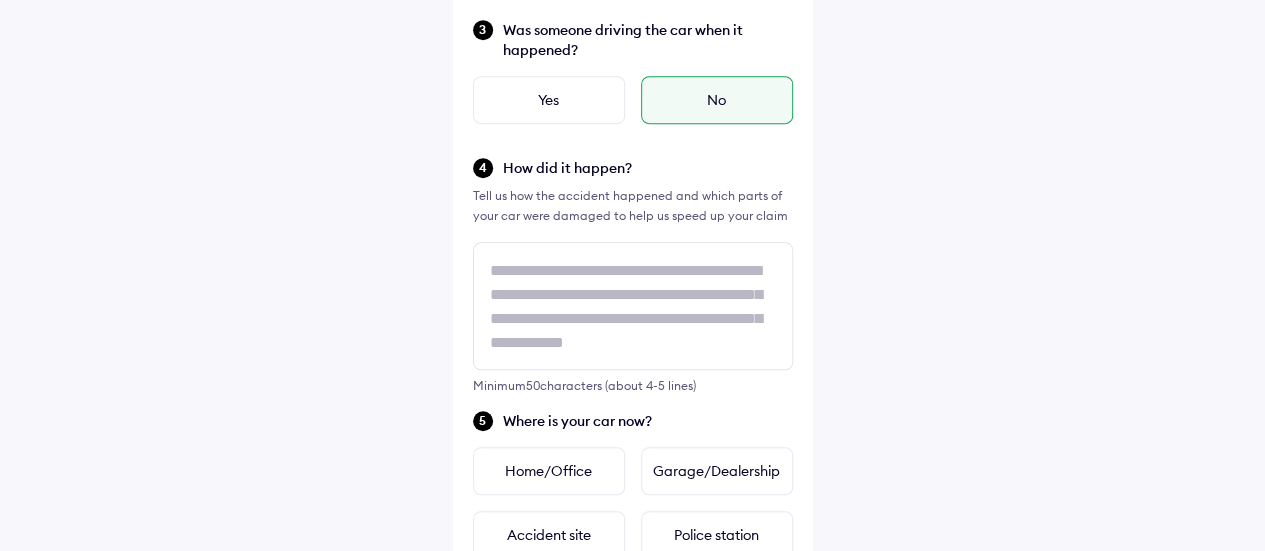 scroll, scrollTop: 500, scrollLeft: 0, axis: vertical 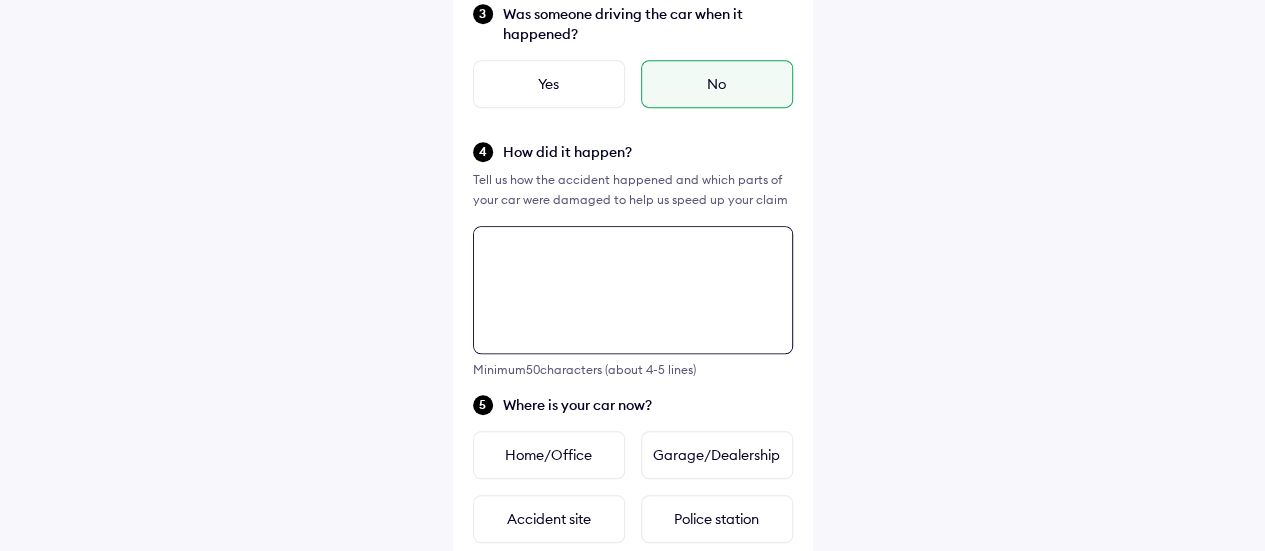 click at bounding box center [633, 290] 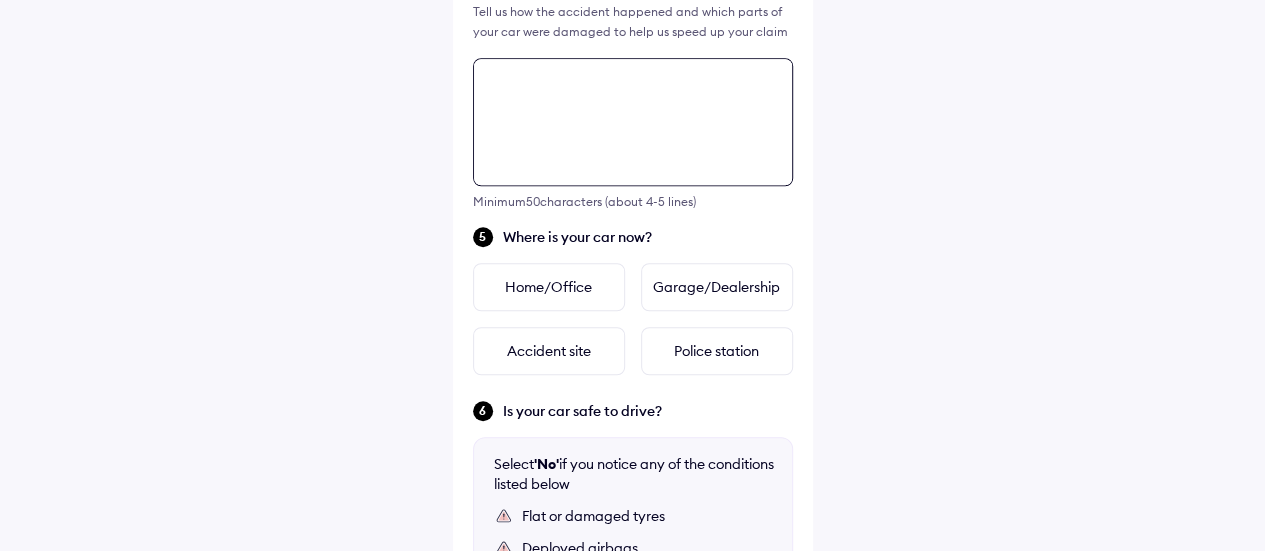scroll, scrollTop: 726, scrollLeft: 0, axis: vertical 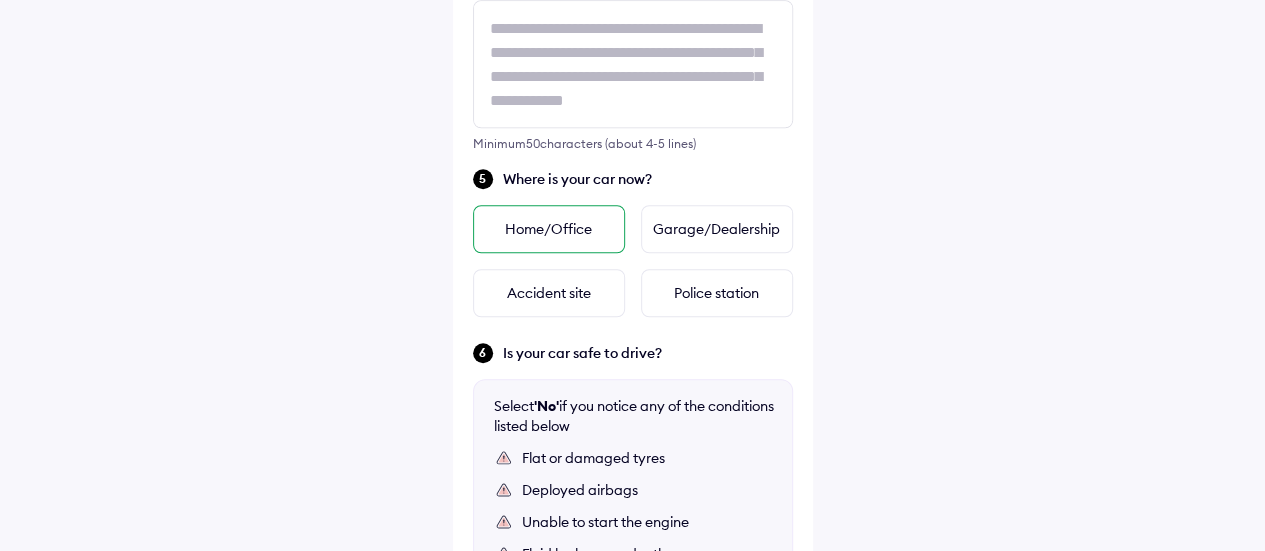 click on "Home/Office" at bounding box center (549, 229) 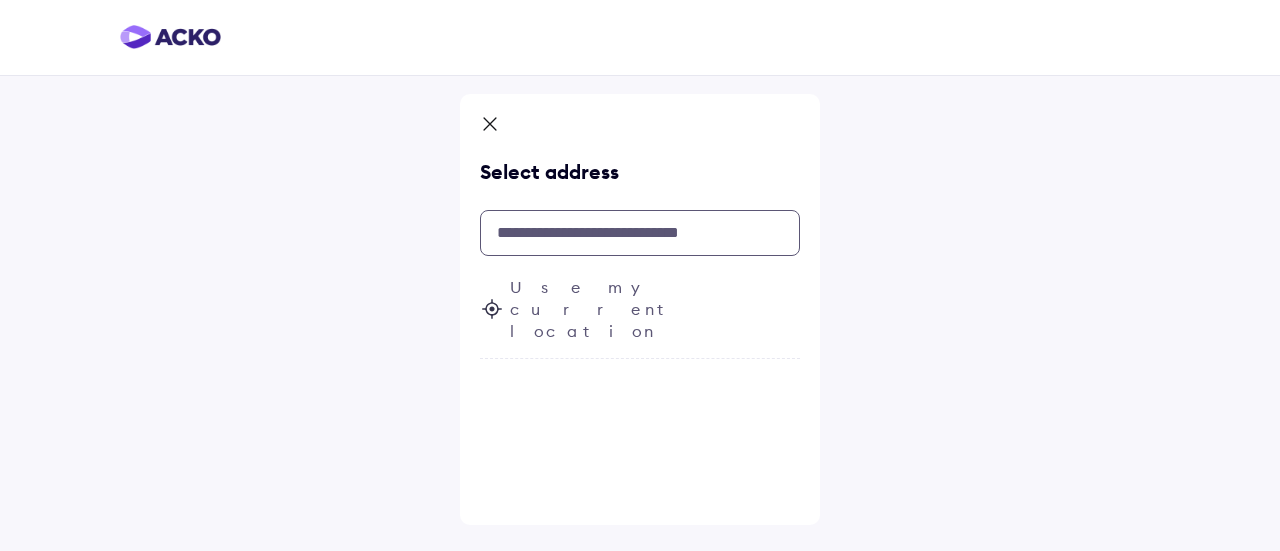 click at bounding box center (640, 233) 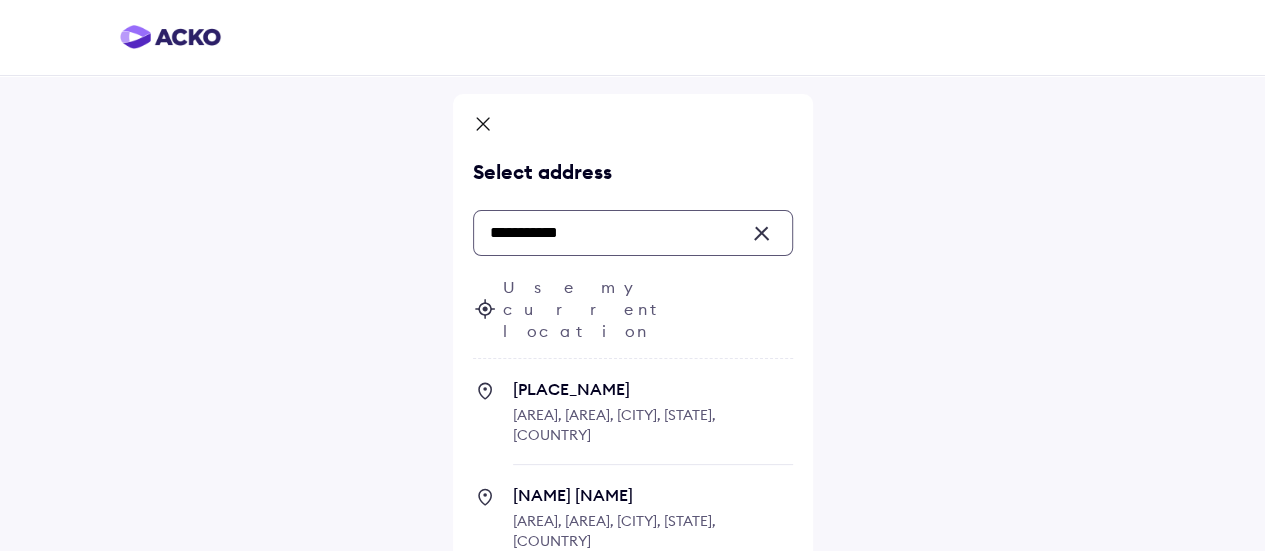 click on "[PLACE_NAME]" at bounding box center (653, 389) 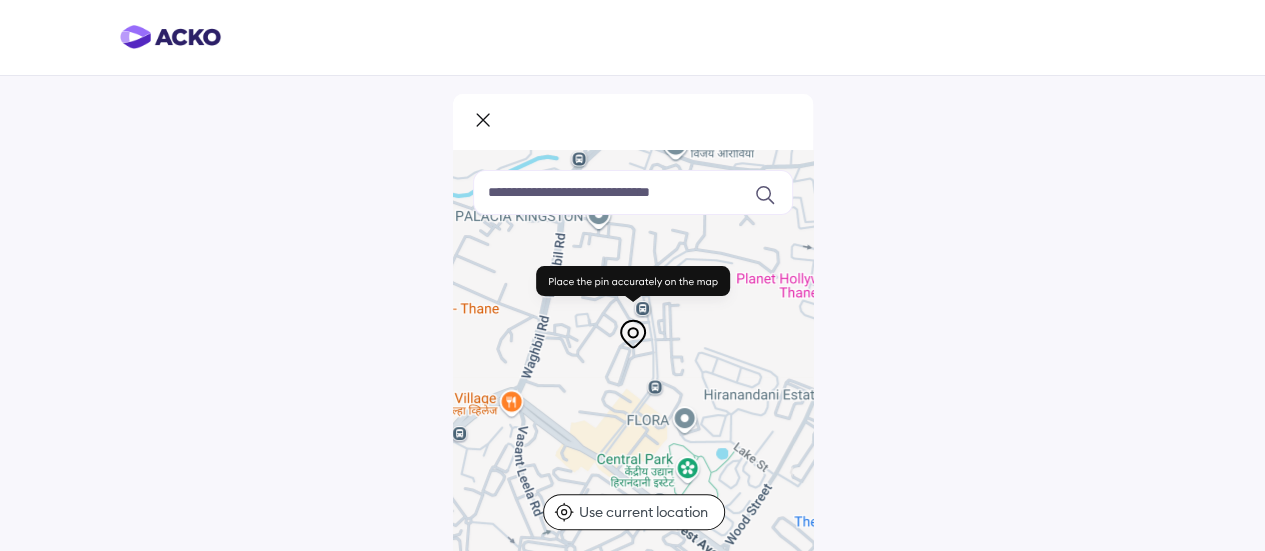 click at bounding box center [633, 192] 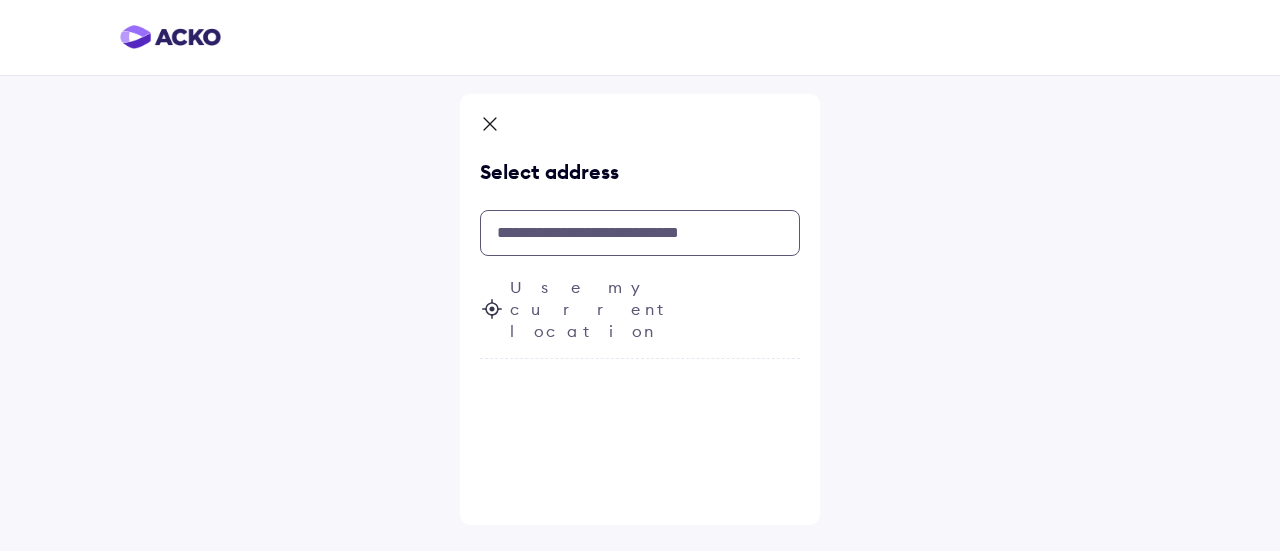 click at bounding box center [640, 233] 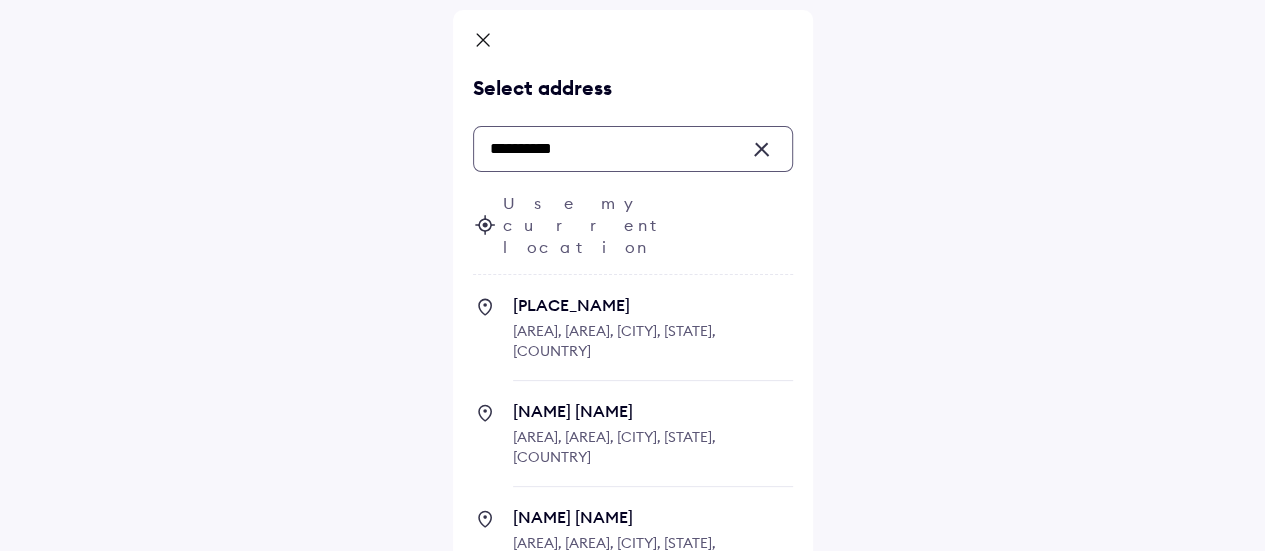 scroll, scrollTop: 32, scrollLeft: 0, axis: vertical 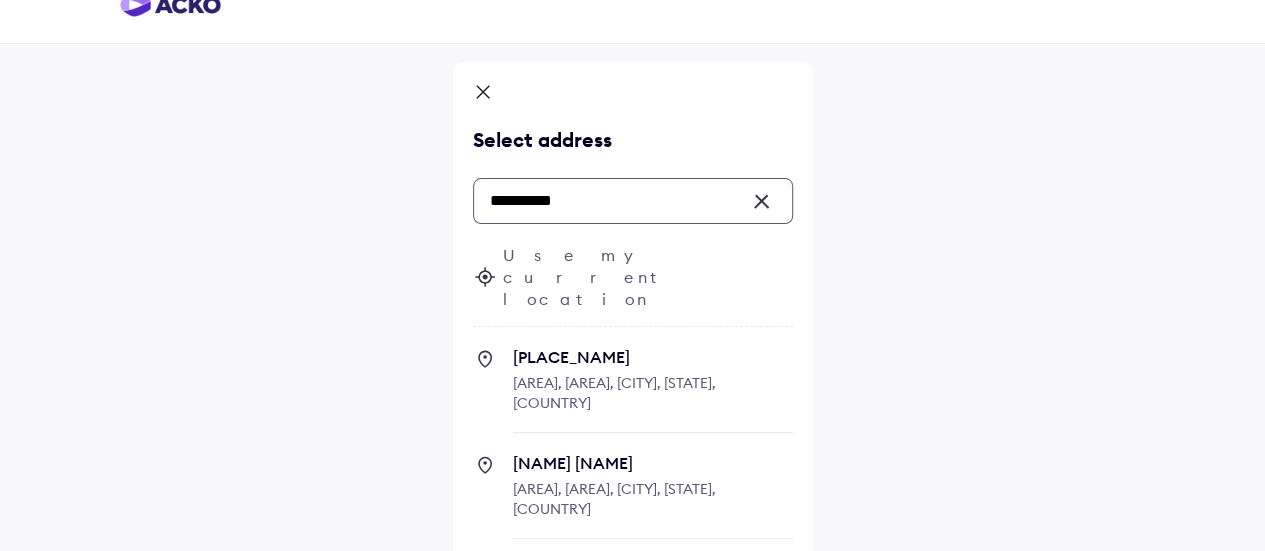 click on "[PLACE_NAME]" at bounding box center [653, 357] 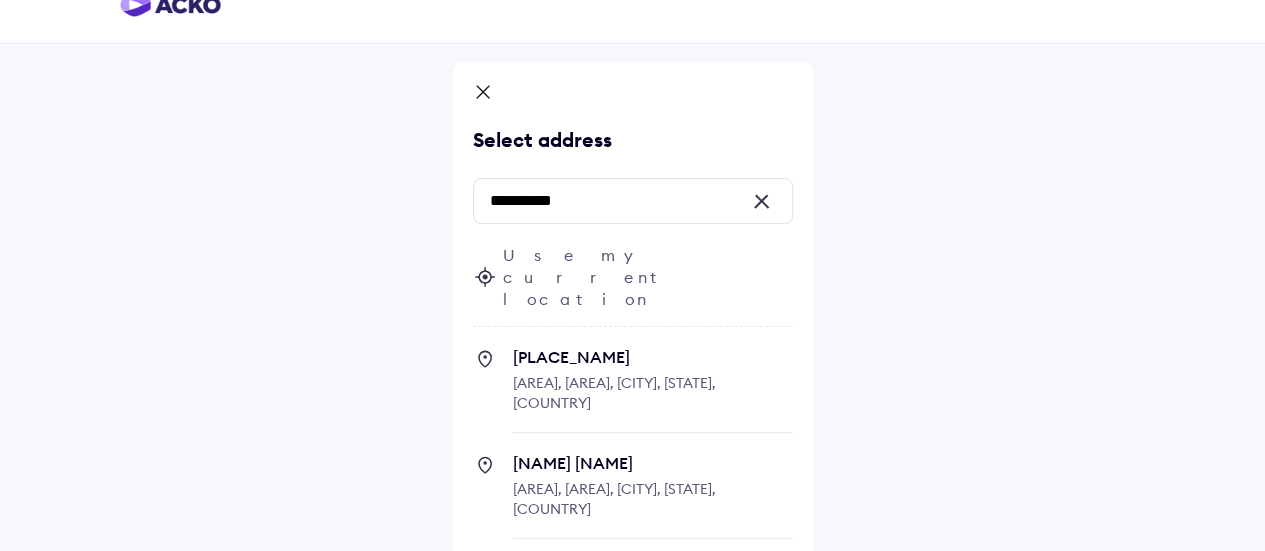 scroll, scrollTop: 0, scrollLeft: 0, axis: both 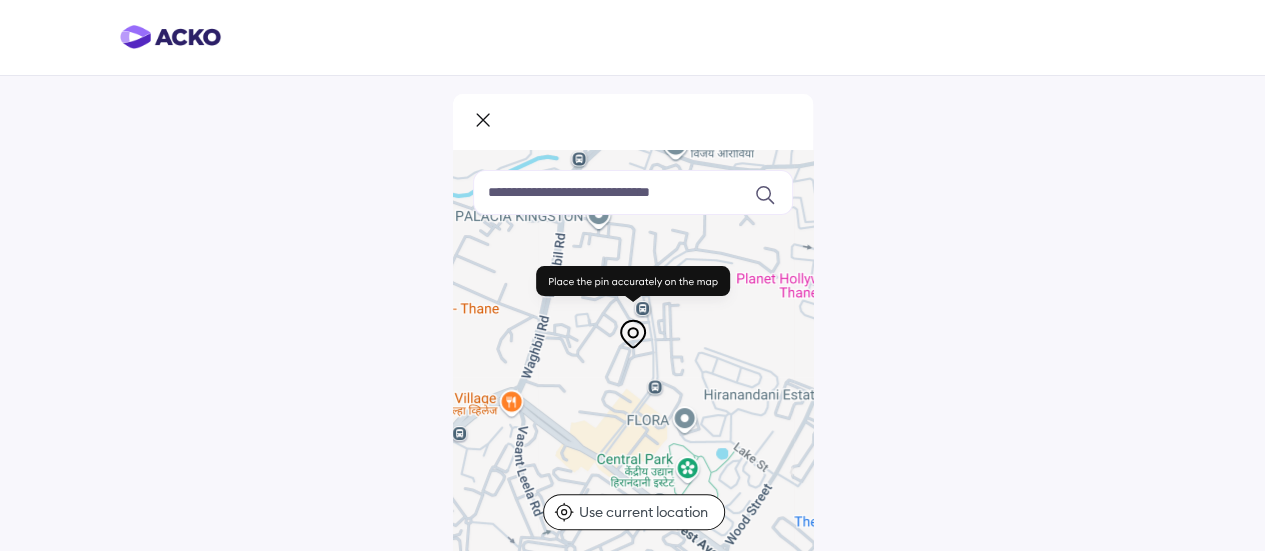 click 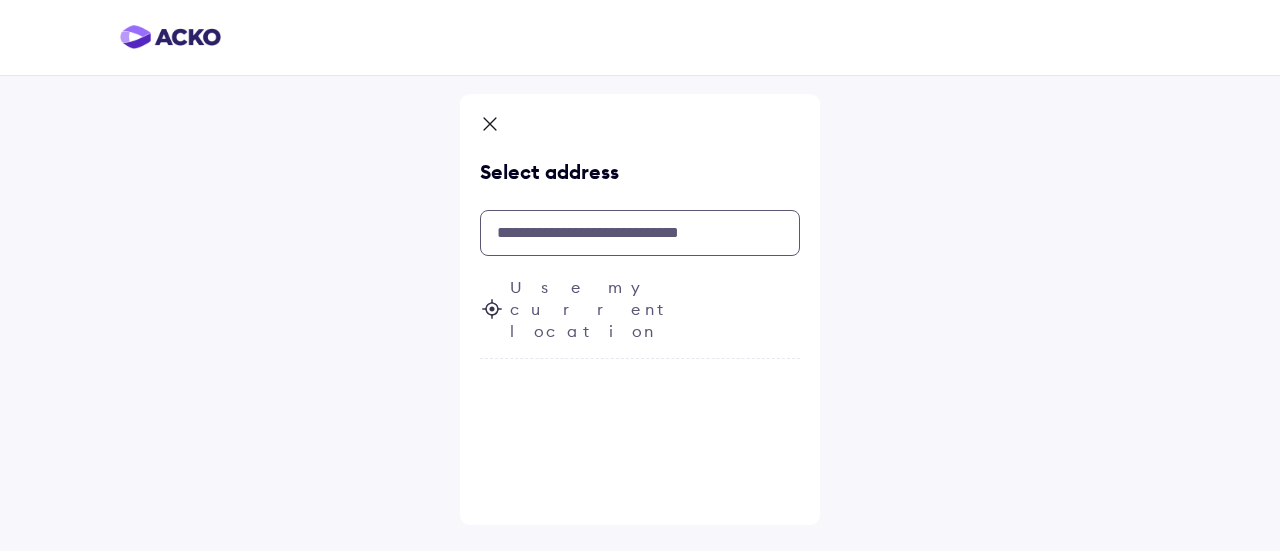 click at bounding box center (640, 233) 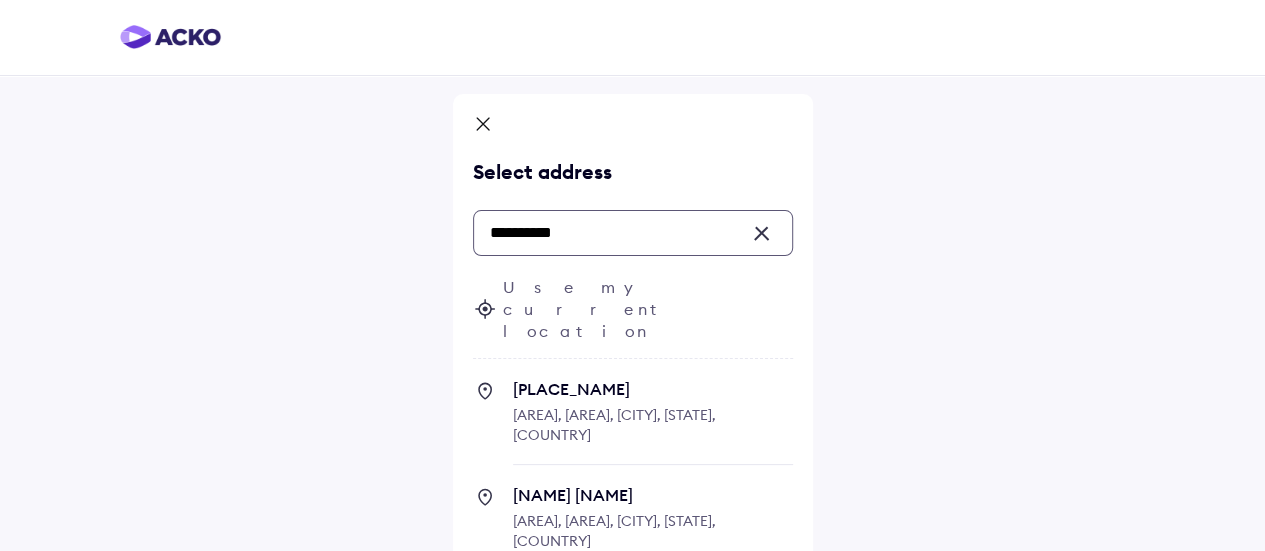 click on "[AREA], [AREA], [CITY], [STATE], [COUNTRY]" at bounding box center (614, 425) 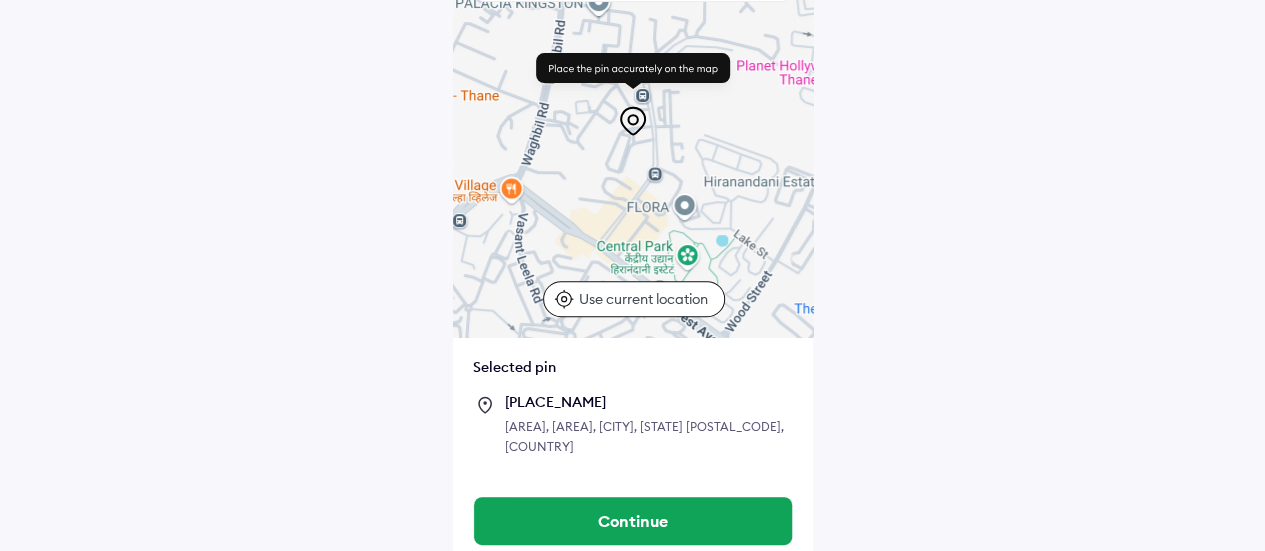 scroll, scrollTop: 226, scrollLeft: 0, axis: vertical 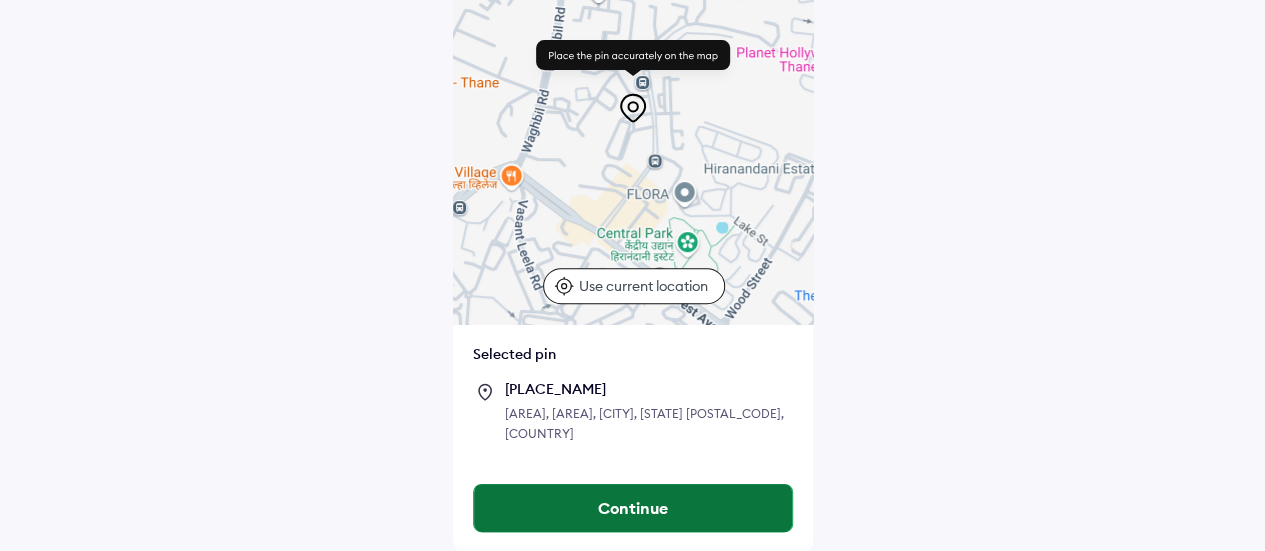 click on "Continue" at bounding box center [633, 508] 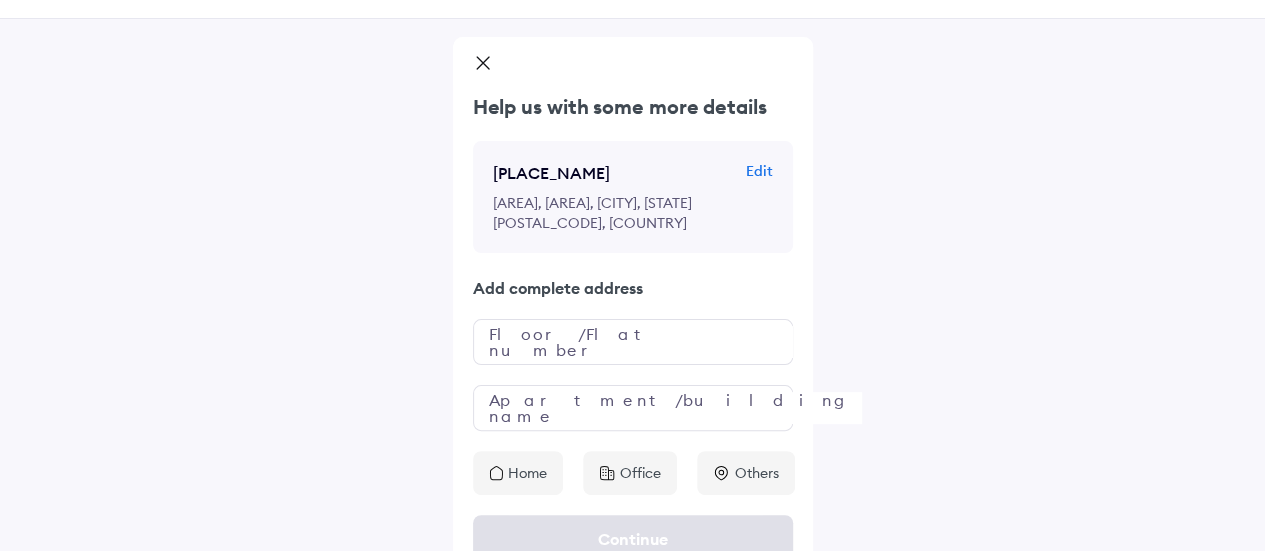 scroll, scrollTop: 86, scrollLeft: 0, axis: vertical 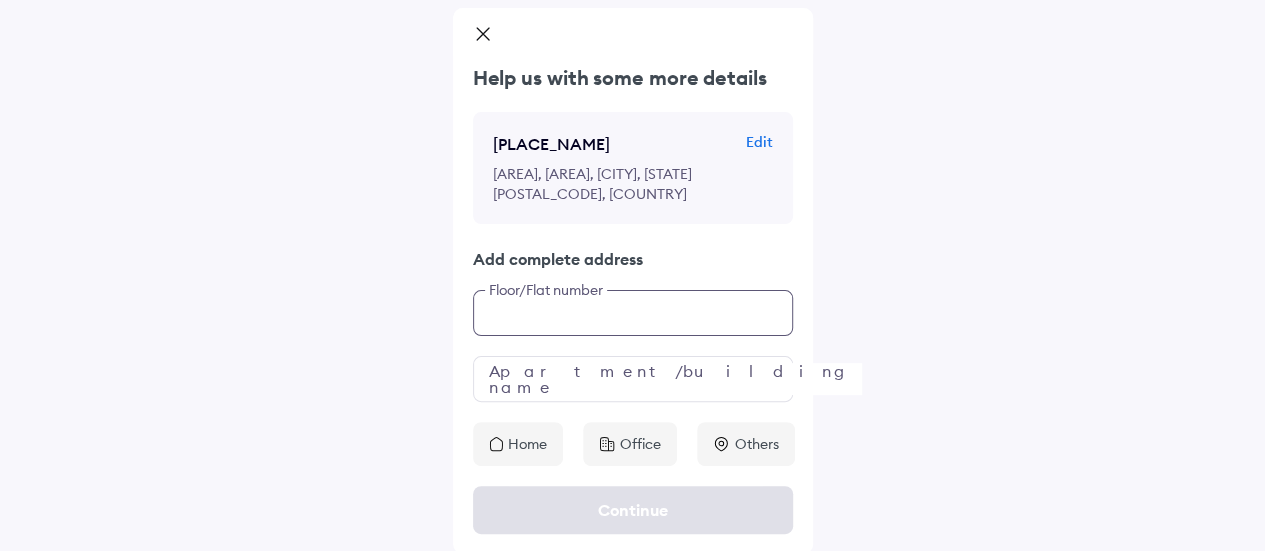 click at bounding box center [633, 313] 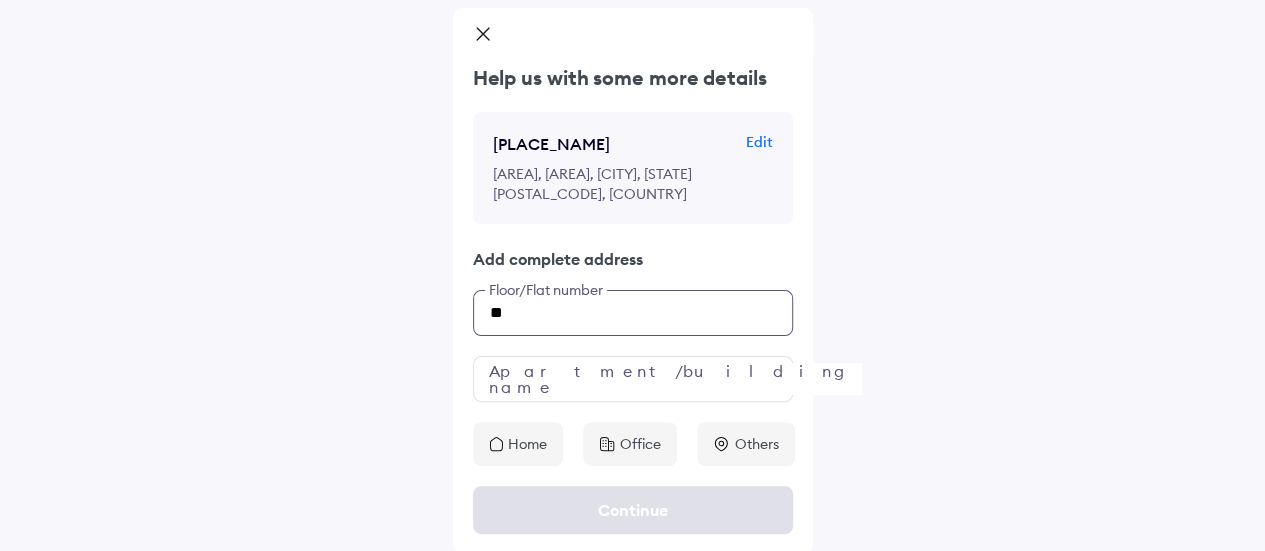 type on "*" 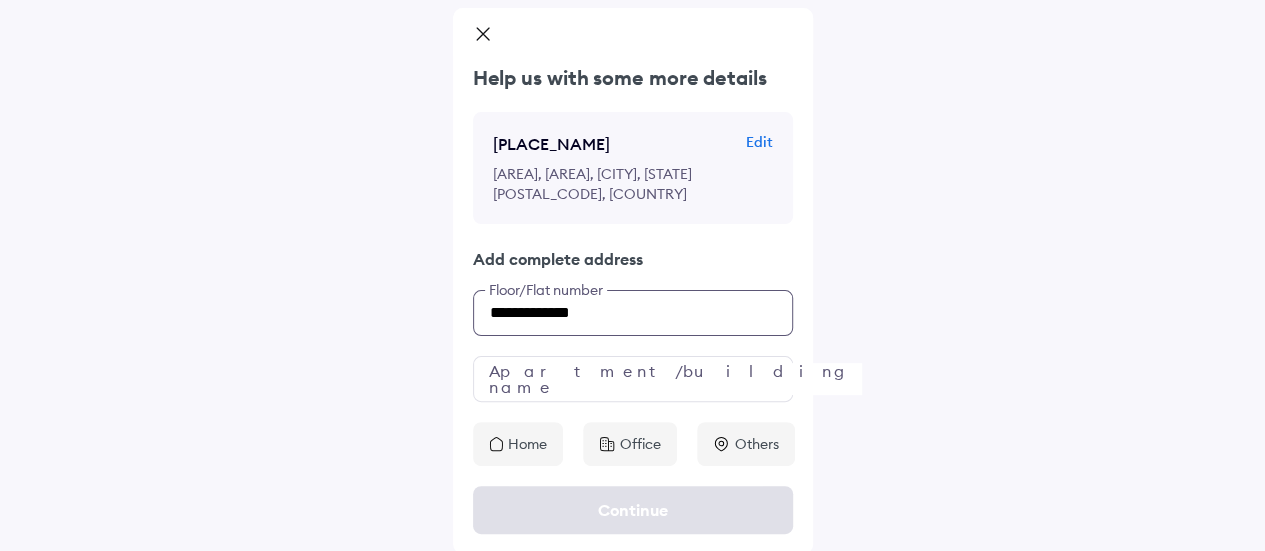 type on "**********" 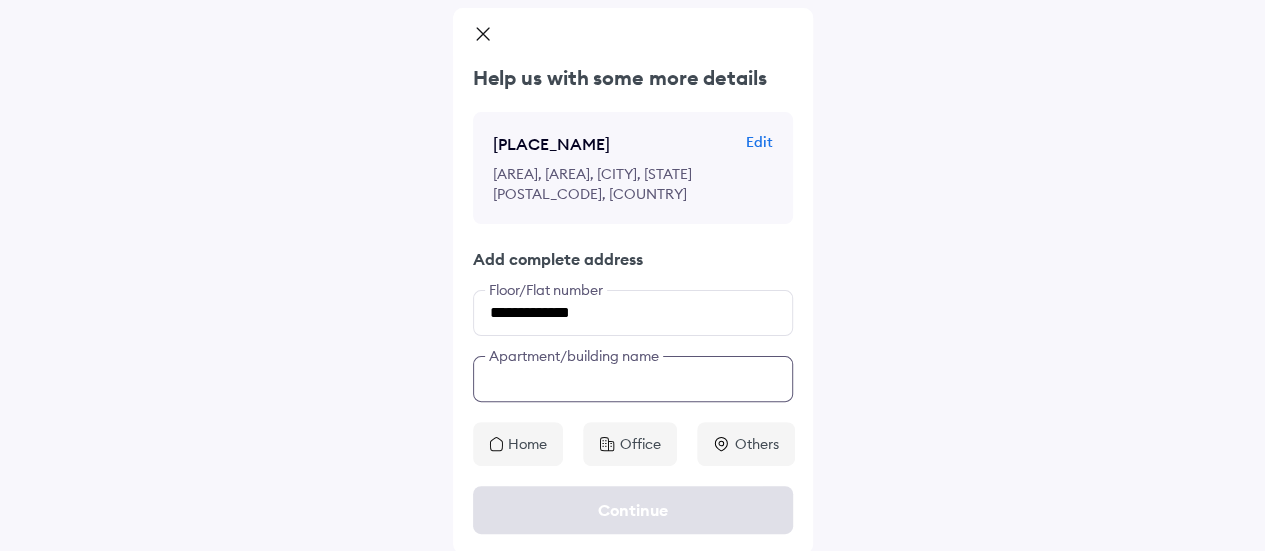 click at bounding box center (633, 379) 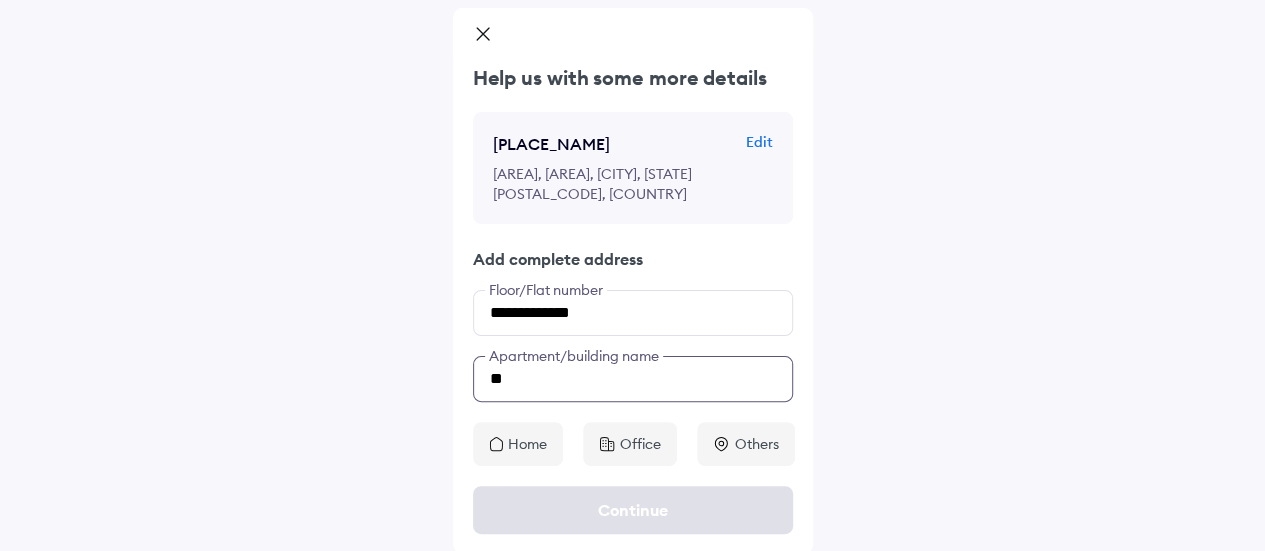 type on "*" 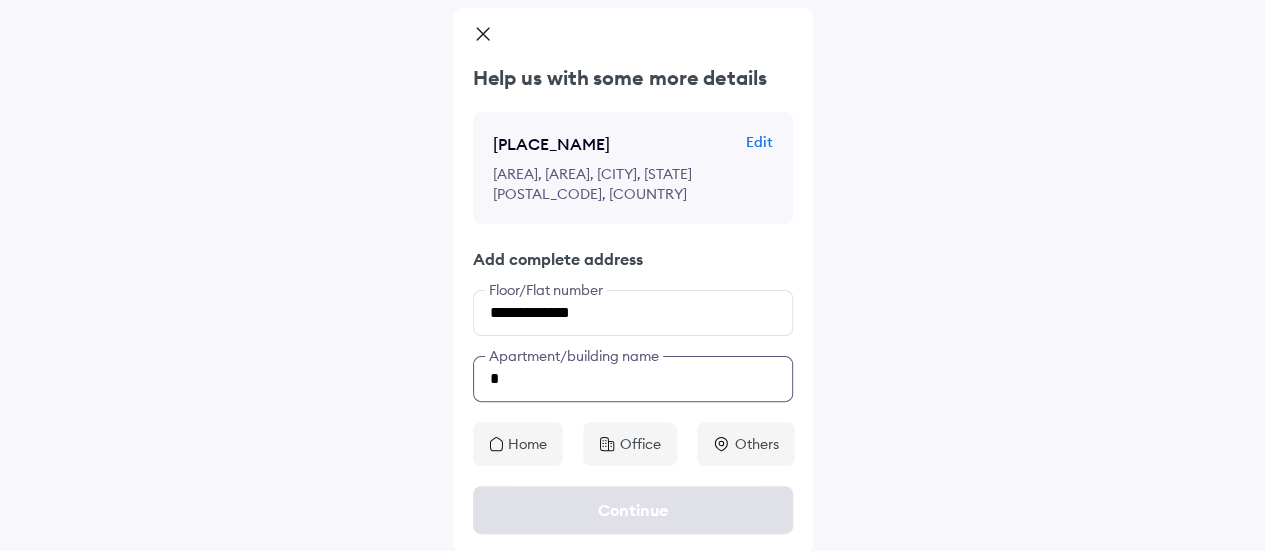 type 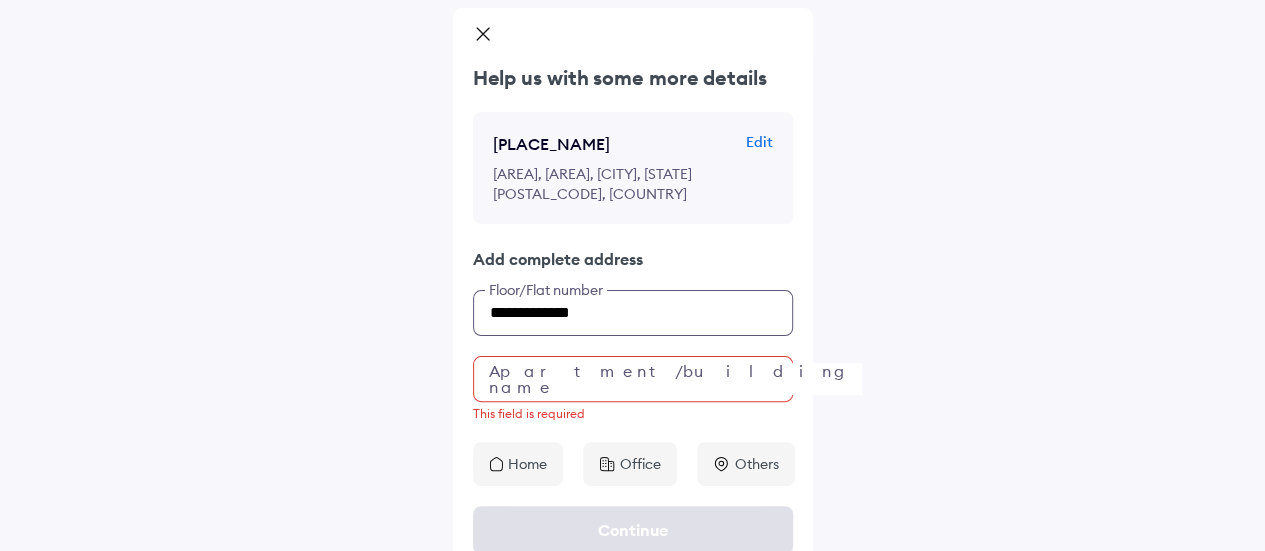 click on "**********" at bounding box center (633, 313) 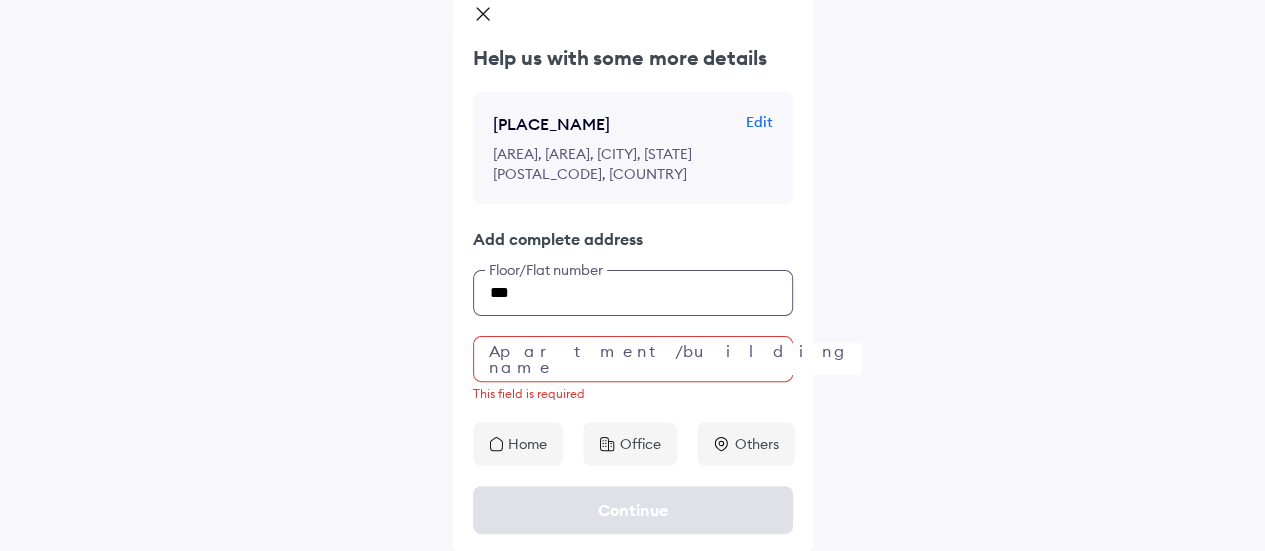 type on "***" 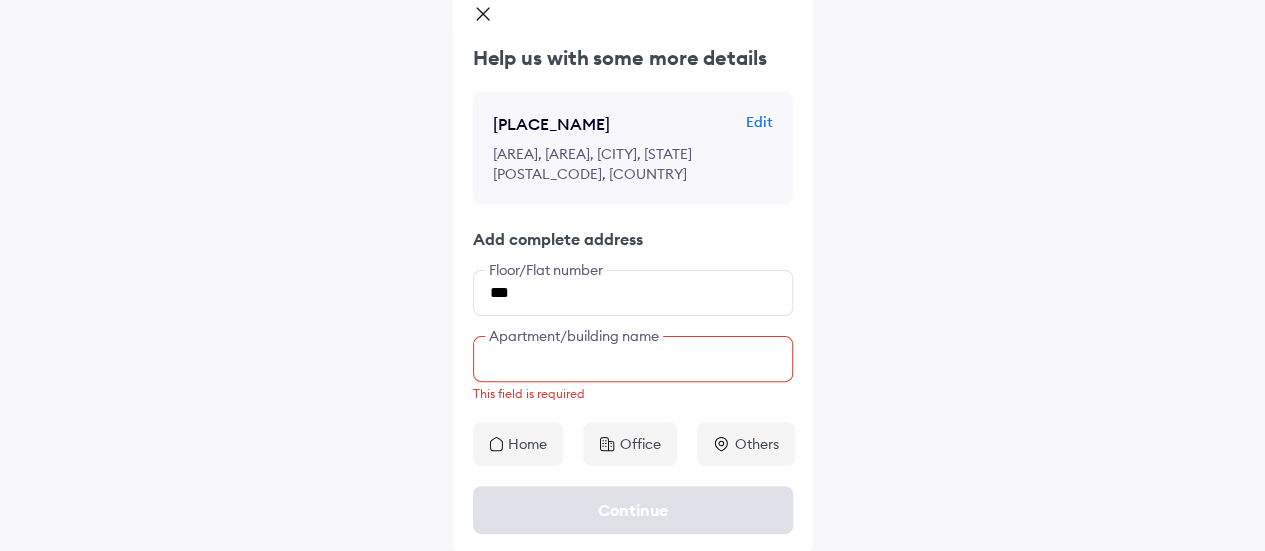 click at bounding box center (633, 359) 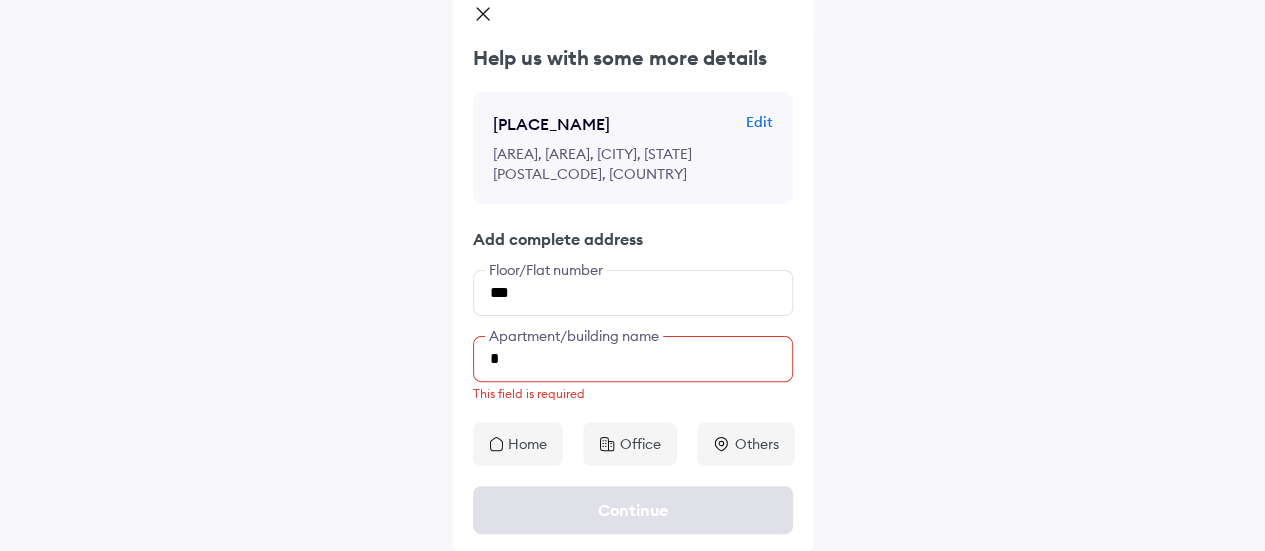 scroll, scrollTop: 86, scrollLeft: 0, axis: vertical 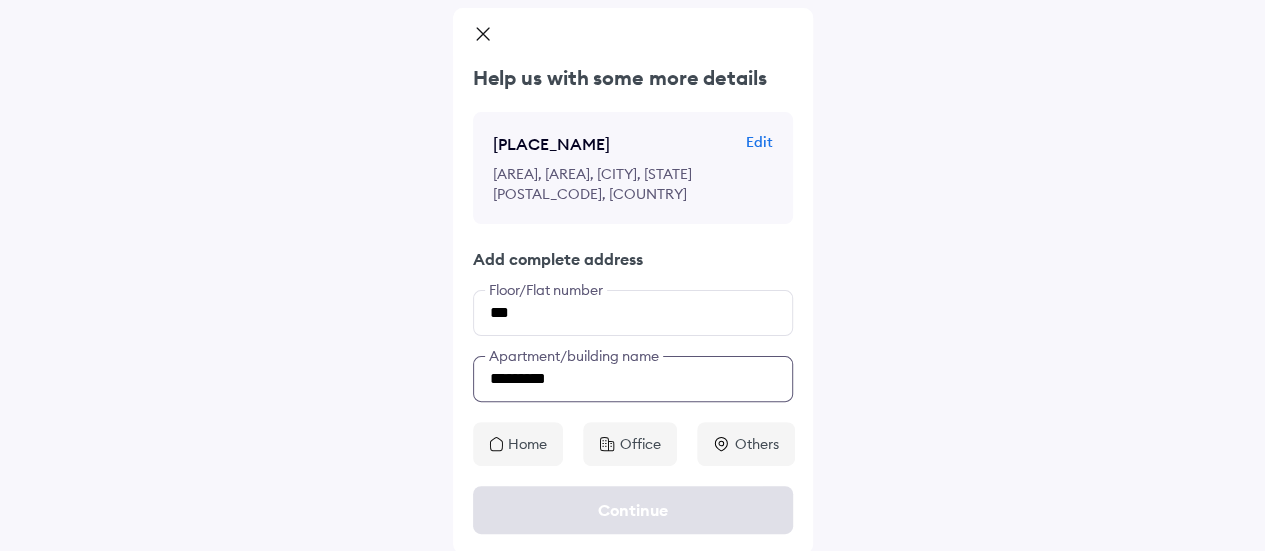 type on "********" 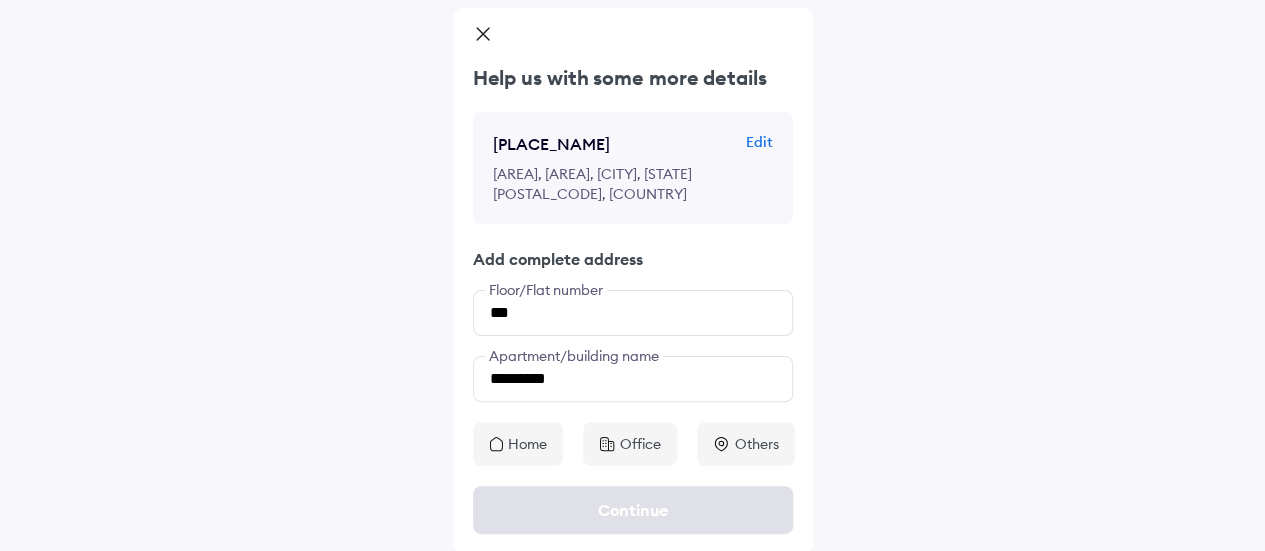 click on "Home" at bounding box center [518, 444] 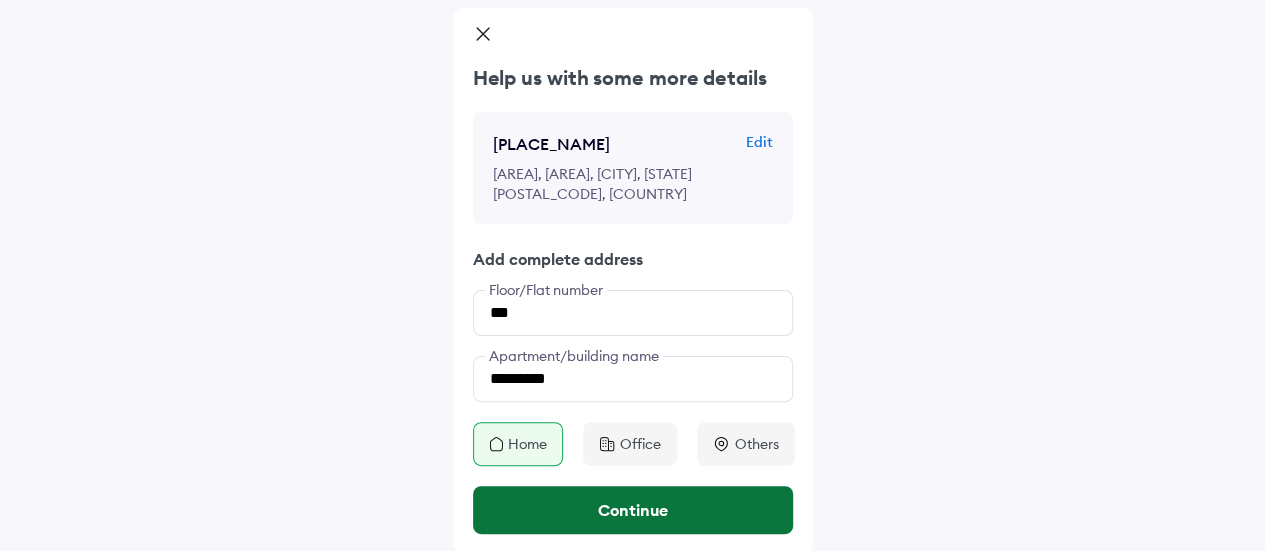 click on "Continue" at bounding box center (633, 510) 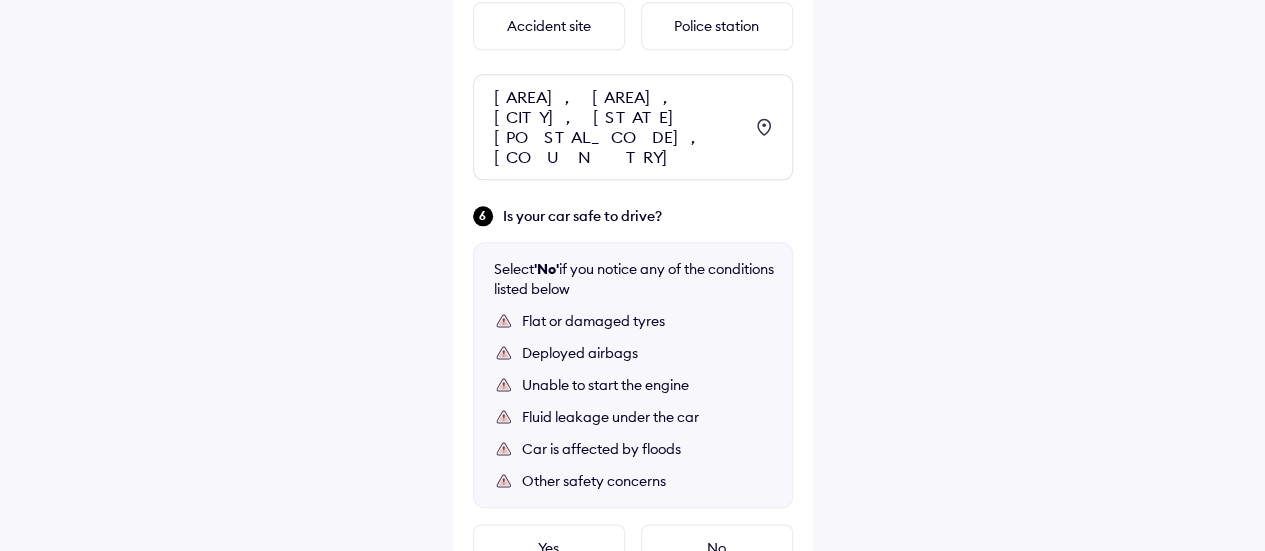 scroll, scrollTop: 1093, scrollLeft: 0, axis: vertical 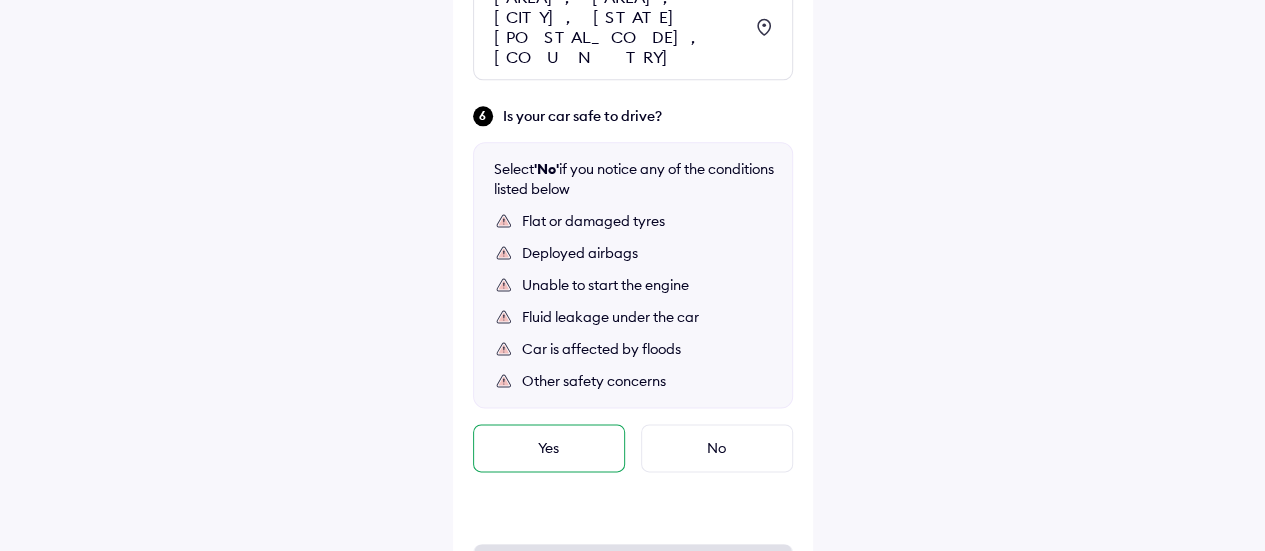 click on "Yes" at bounding box center (549, 448) 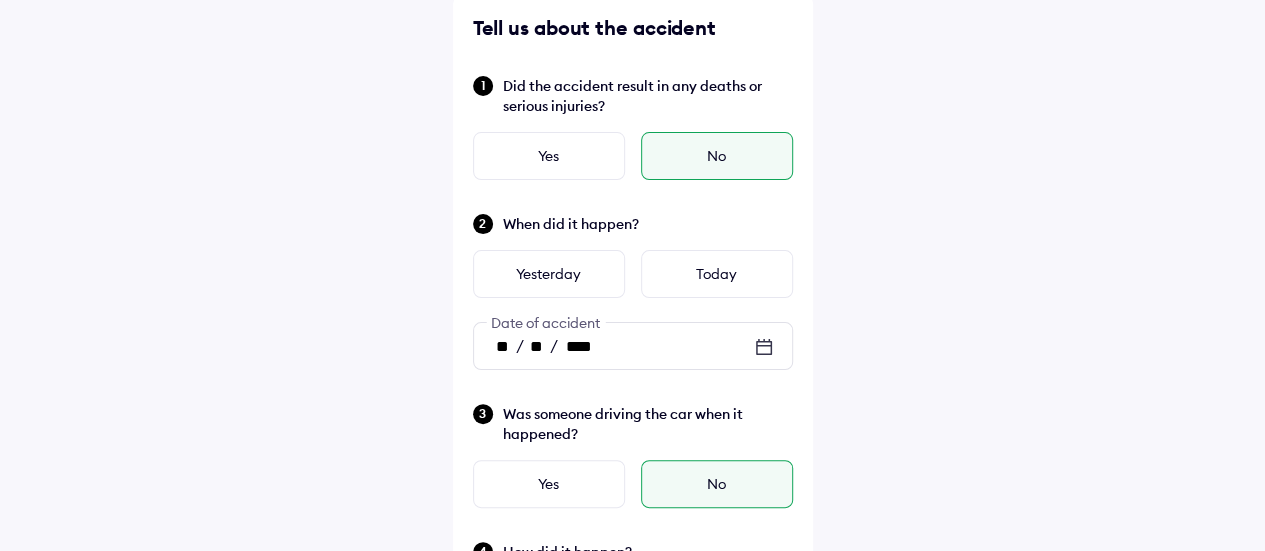 scroll, scrollTop: 300, scrollLeft: 0, axis: vertical 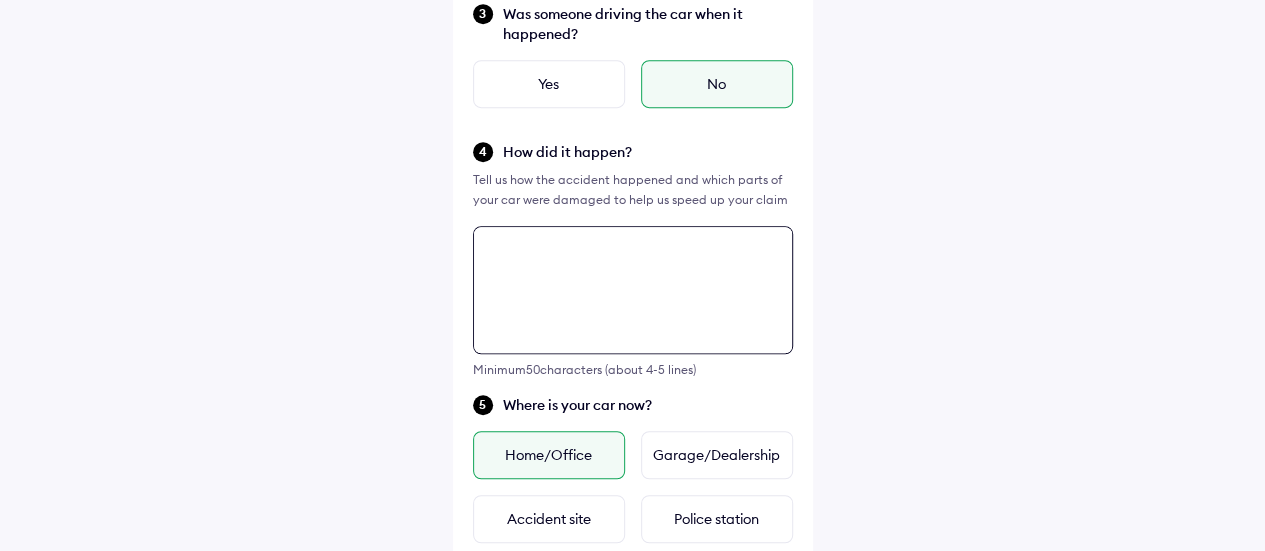 click at bounding box center [633, 290] 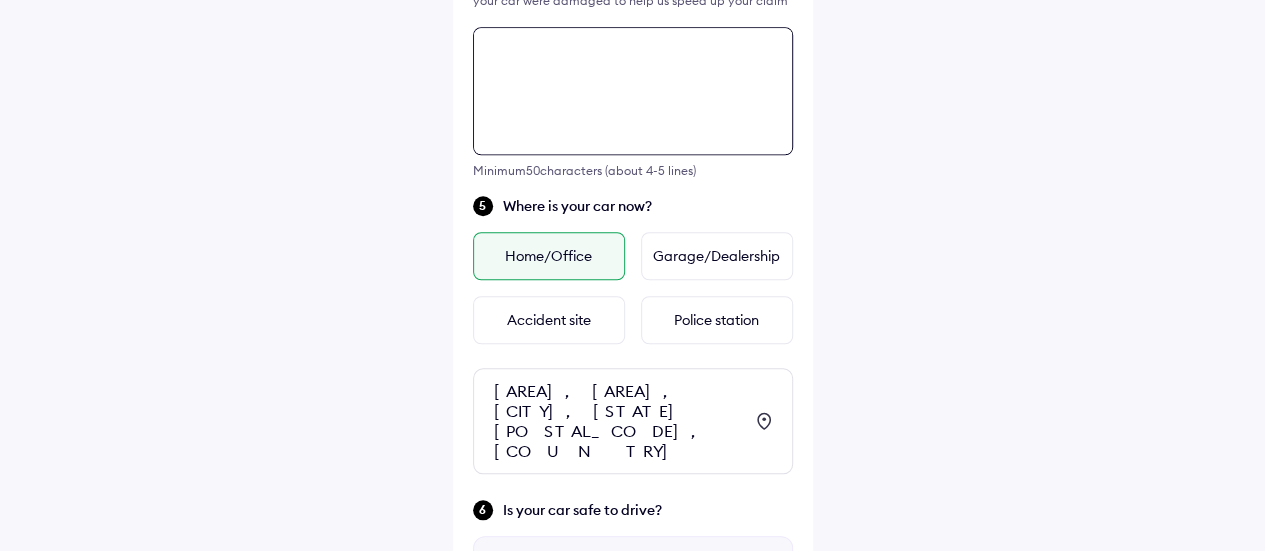 scroll, scrollTop: 726, scrollLeft: 0, axis: vertical 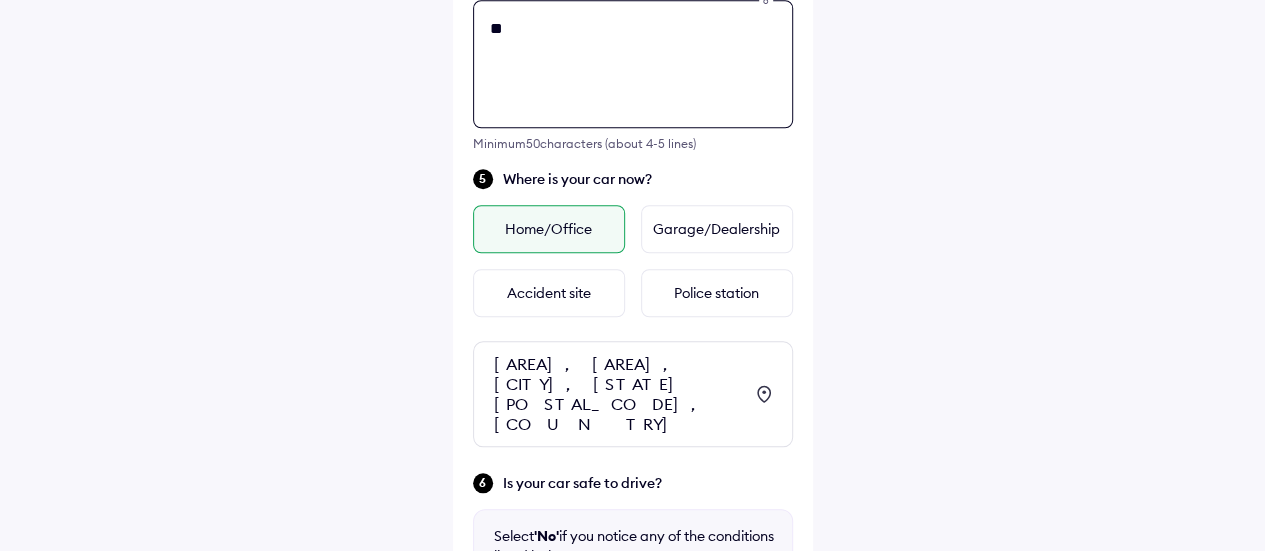 type on "*" 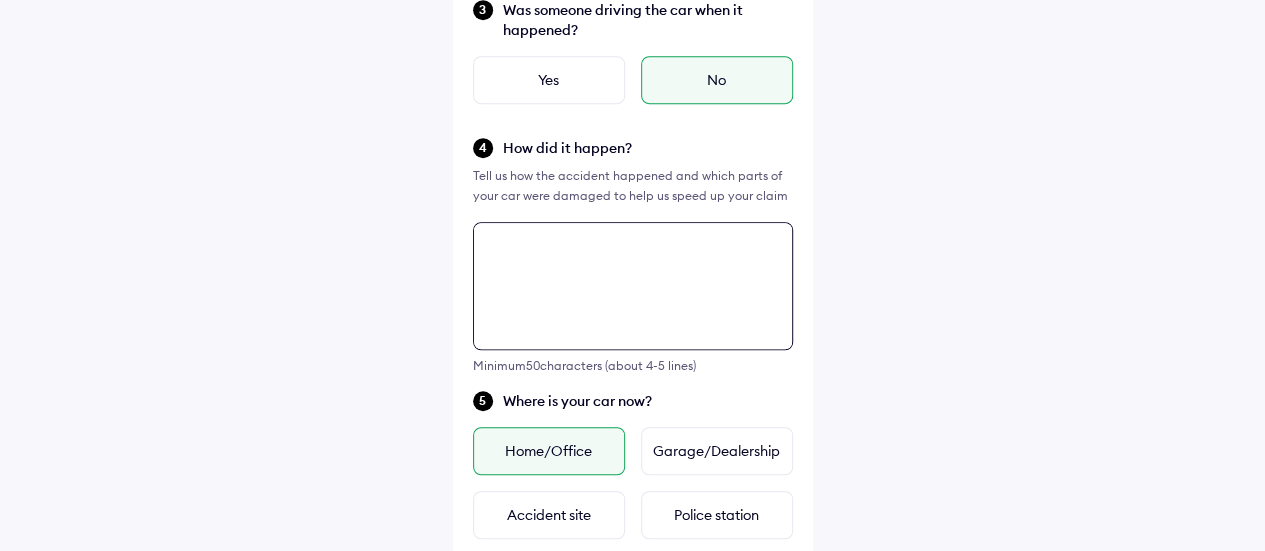 scroll, scrollTop: 472, scrollLeft: 0, axis: vertical 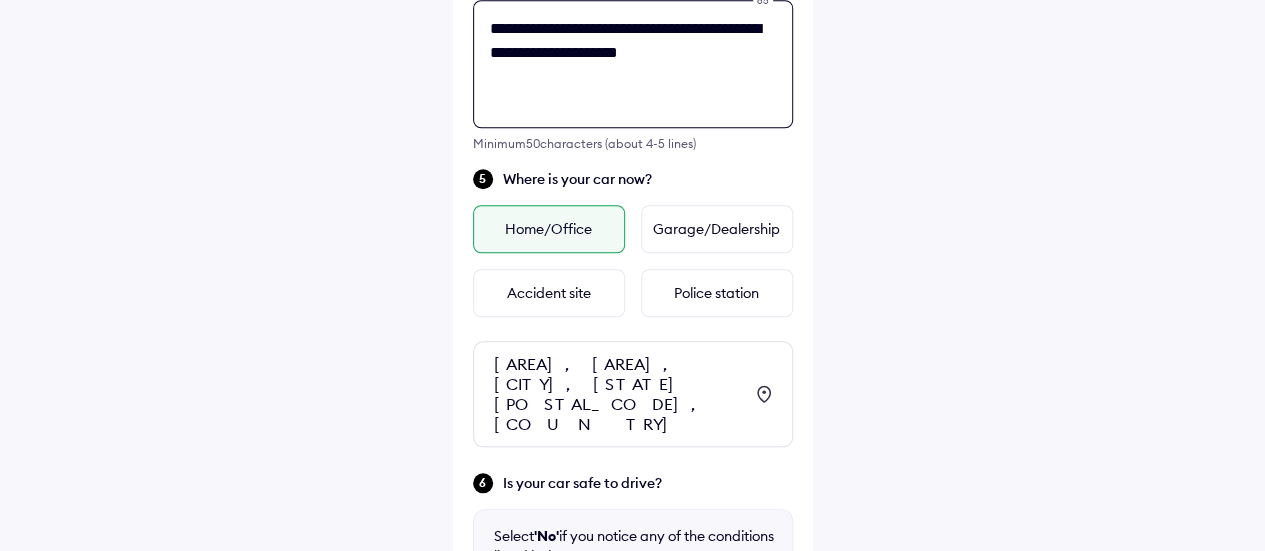 click on "**********" at bounding box center [633, 64] 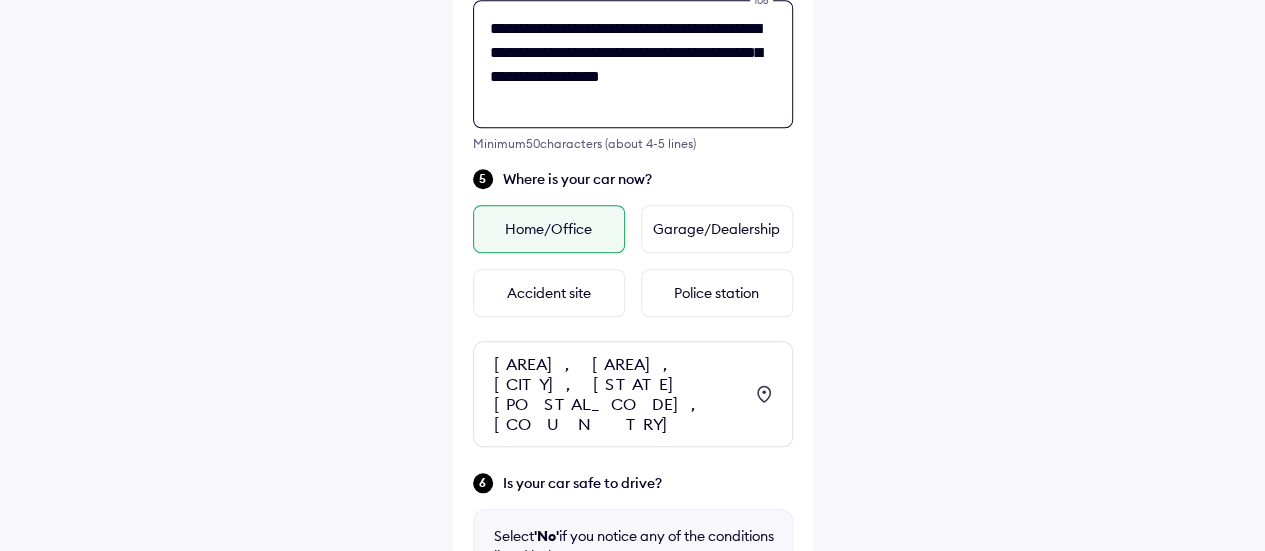 click on "**********" at bounding box center [633, 64] 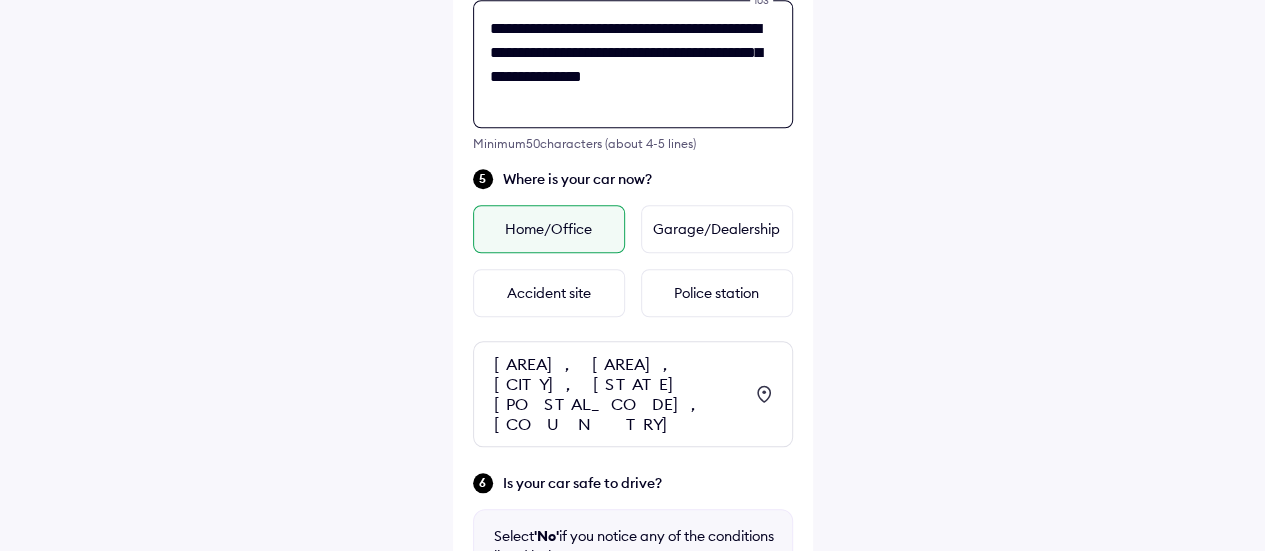 click on "**********" at bounding box center [633, 64] 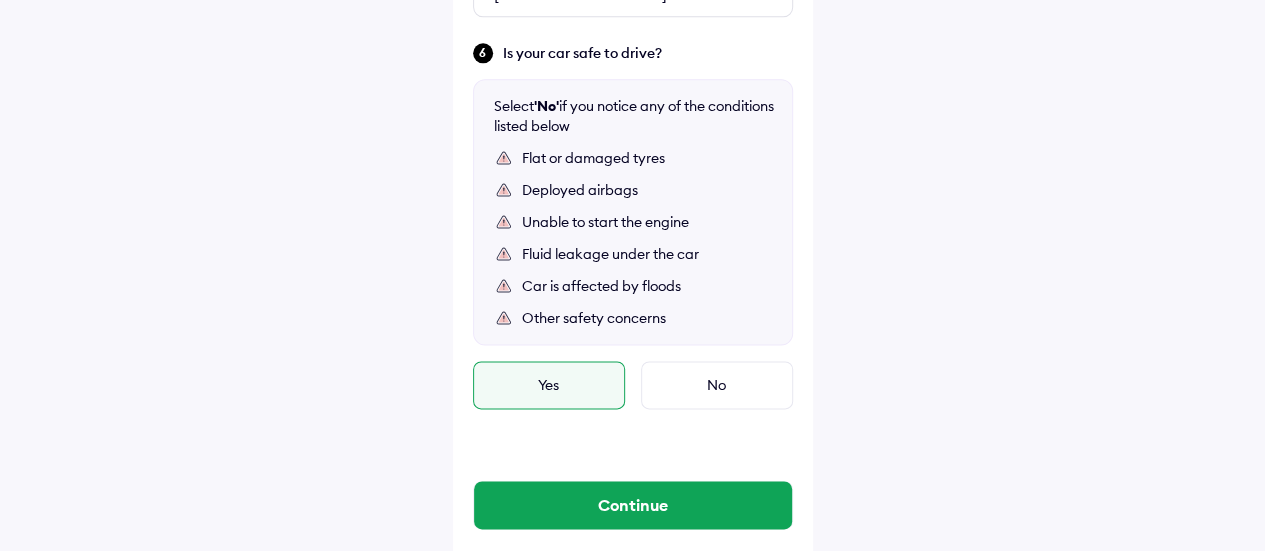 scroll, scrollTop: 1172, scrollLeft: 0, axis: vertical 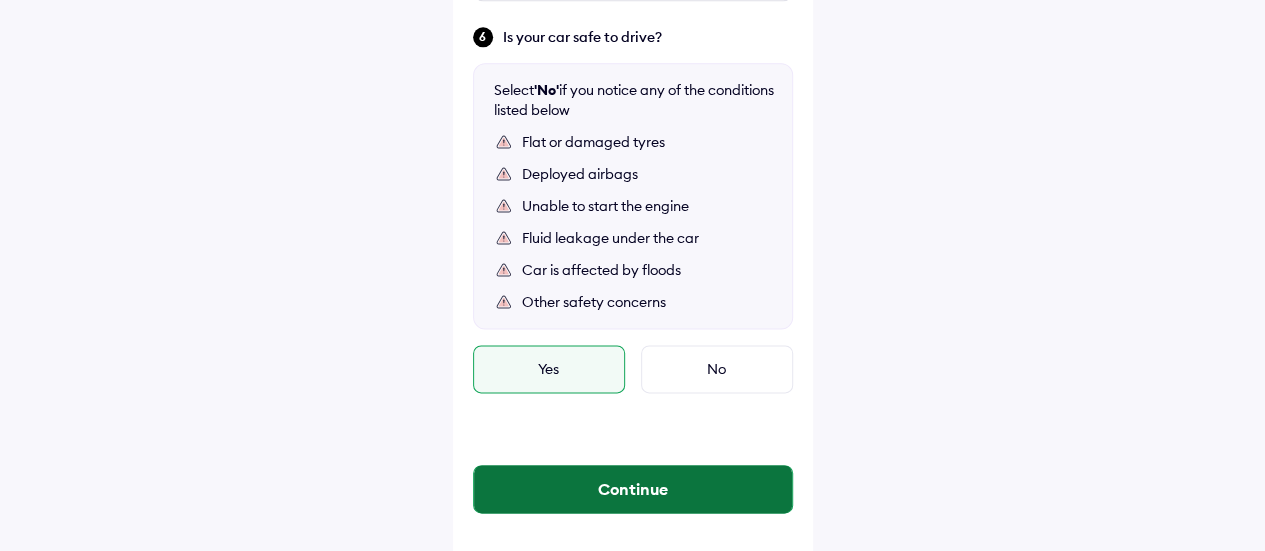 type on "**********" 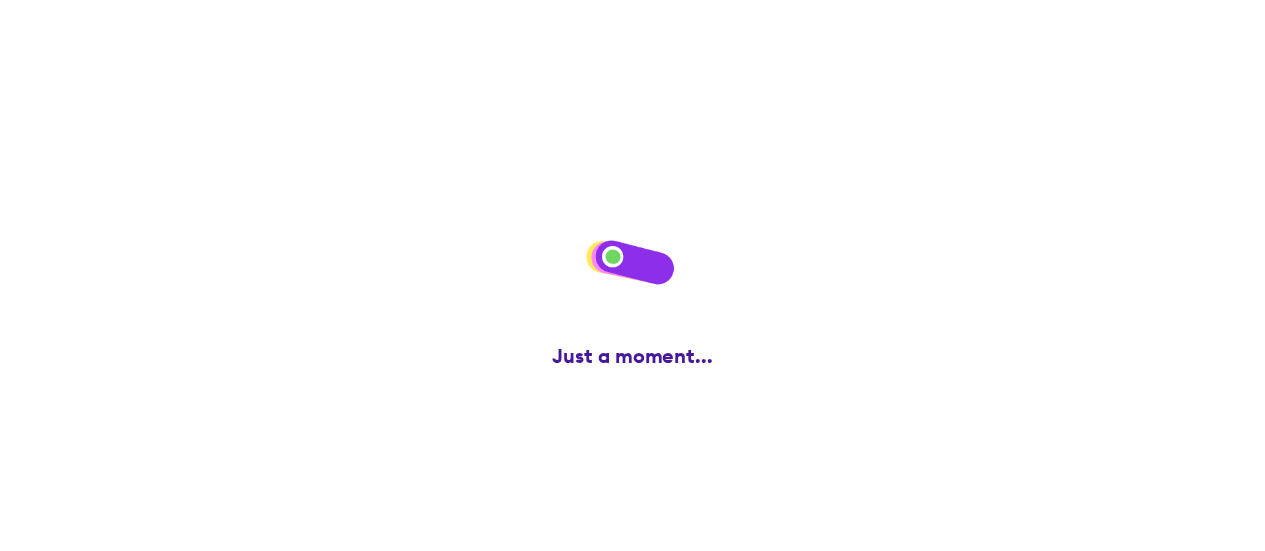 scroll, scrollTop: 0, scrollLeft: 0, axis: both 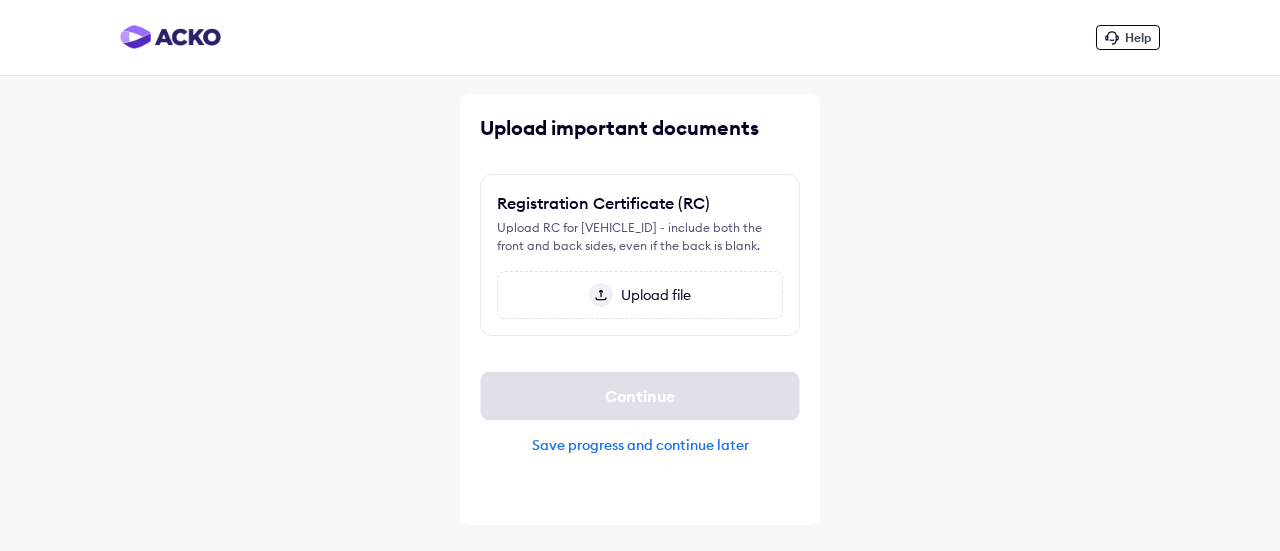 click on "Upload file" at bounding box center (652, 295) 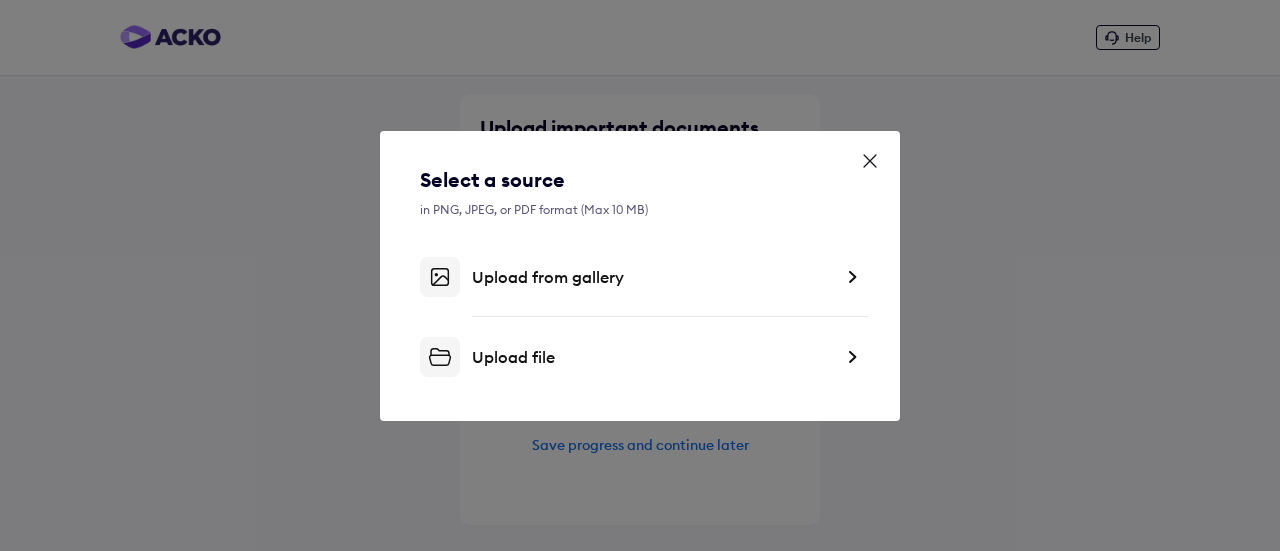 click on "Upload from gallery" at bounding box center [652, 277] 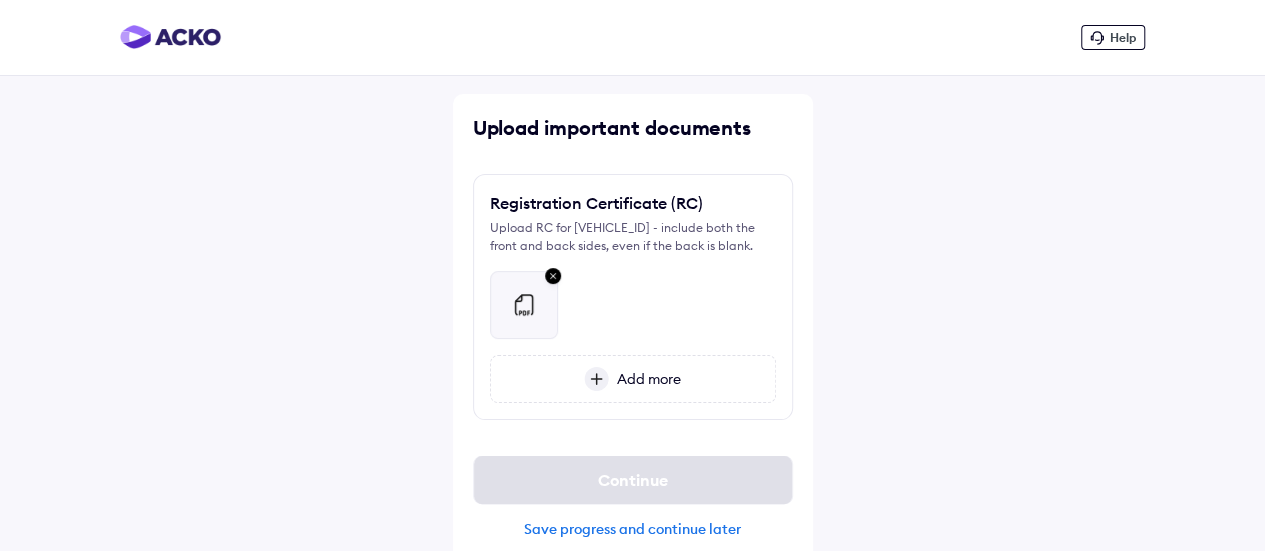 click on "Add more" at bounding box center (633, 379) 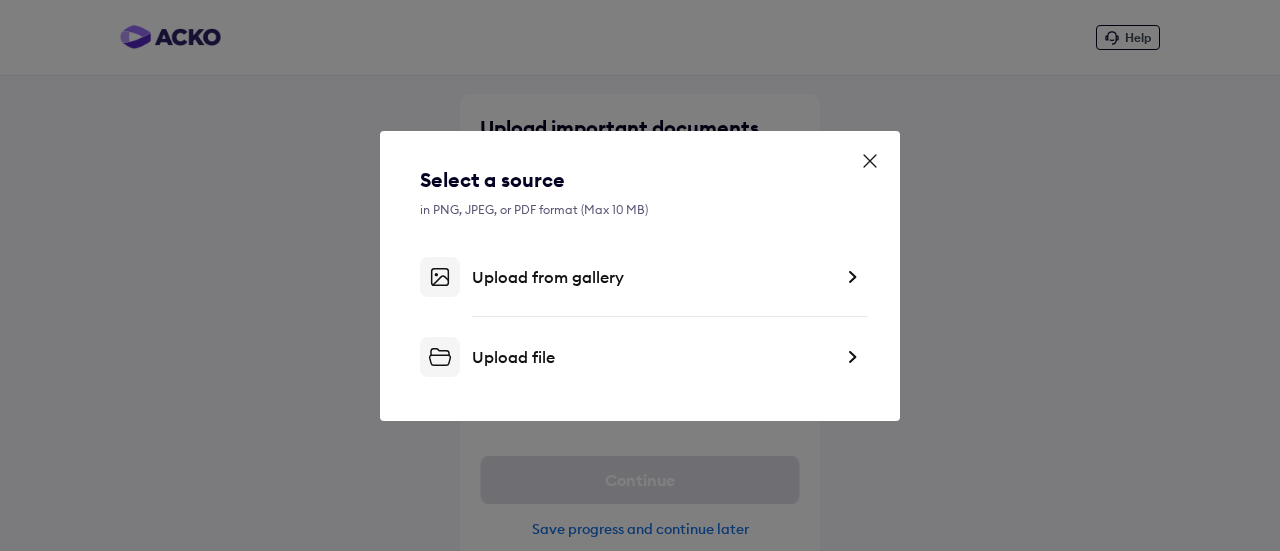 click on "Upload from gallery" at bounding box center [652, 277] 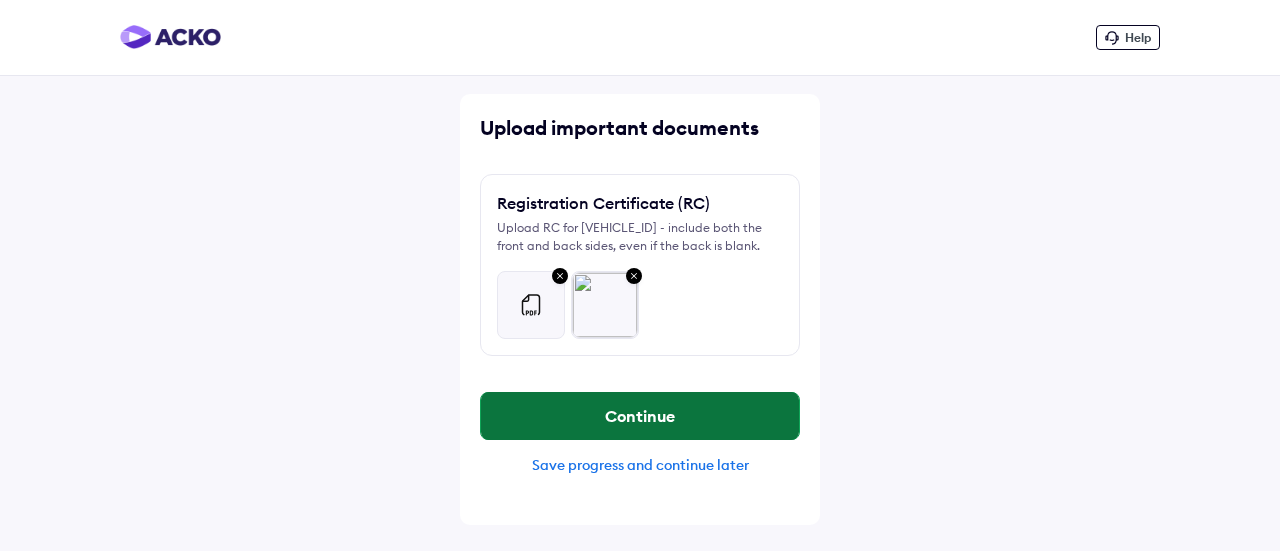 click on "Continue" at bounding box center (640, 416) 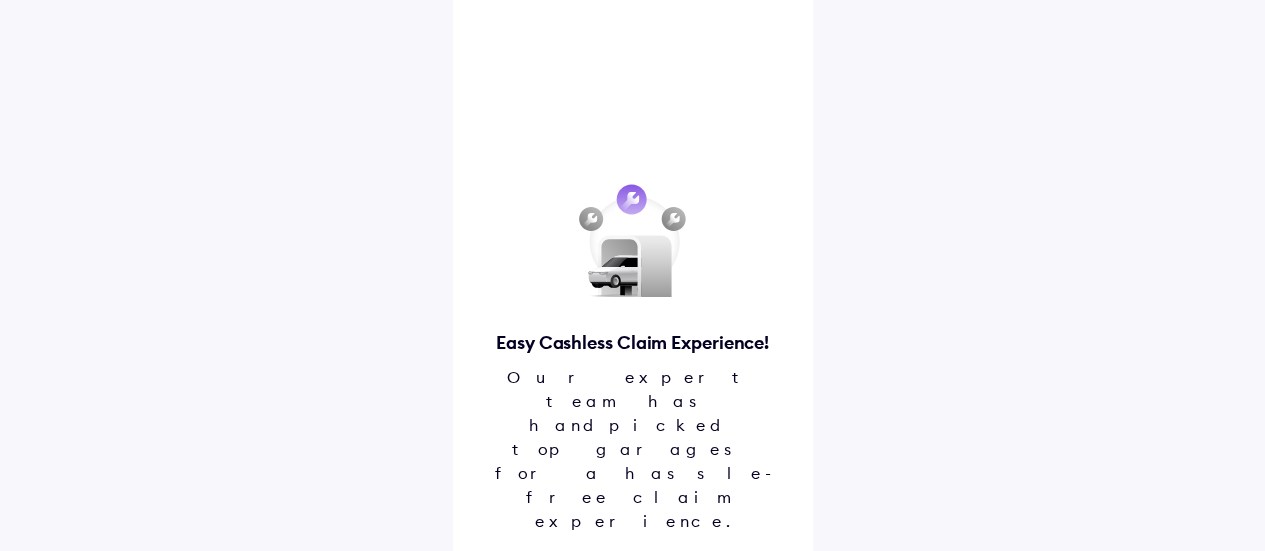 scroll, scrollTop: 104, scrollLeft: 0, axis: vertical 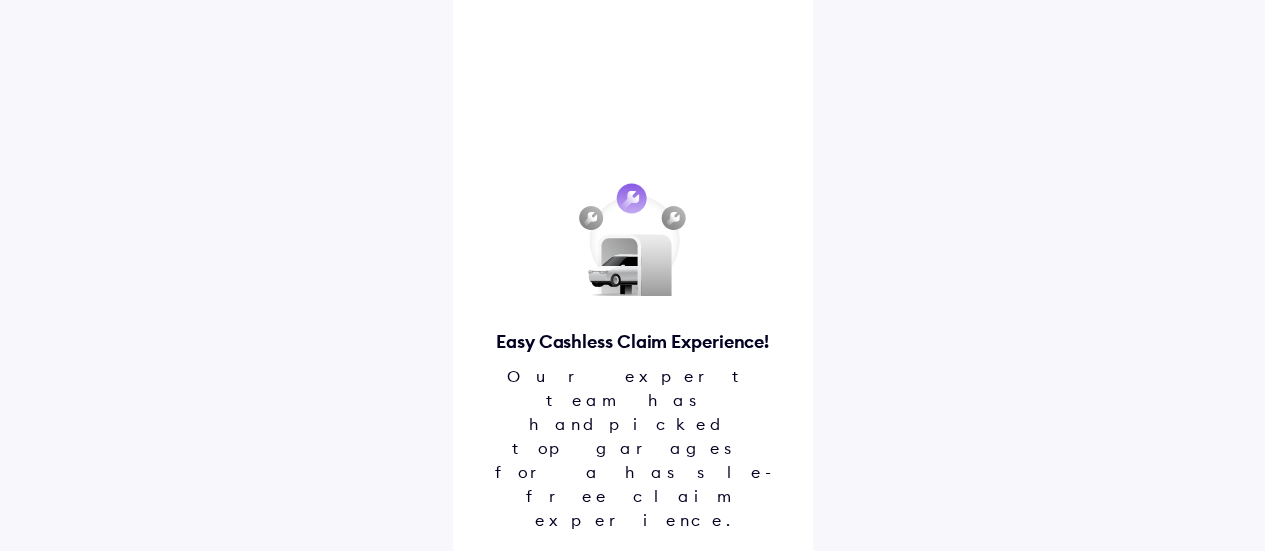 click on "Proceed" at bounding box center [633, 588] 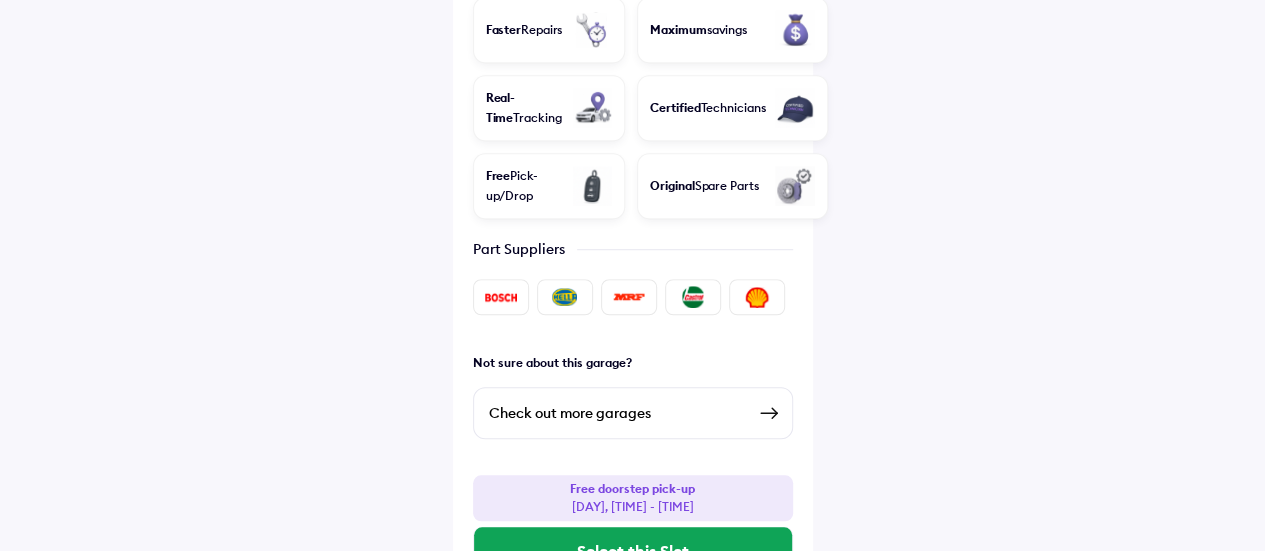 scroll, scrollTop: 663, scrollLeft: 0, axis: vertical 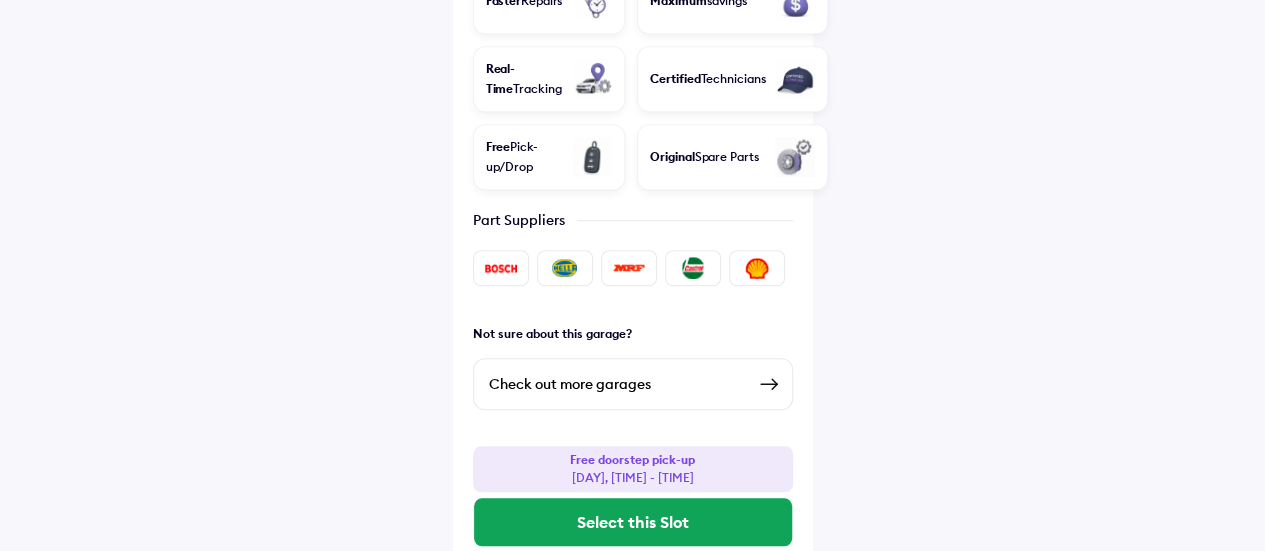 click on "Check out more garages" at bounding box center [617, 384] 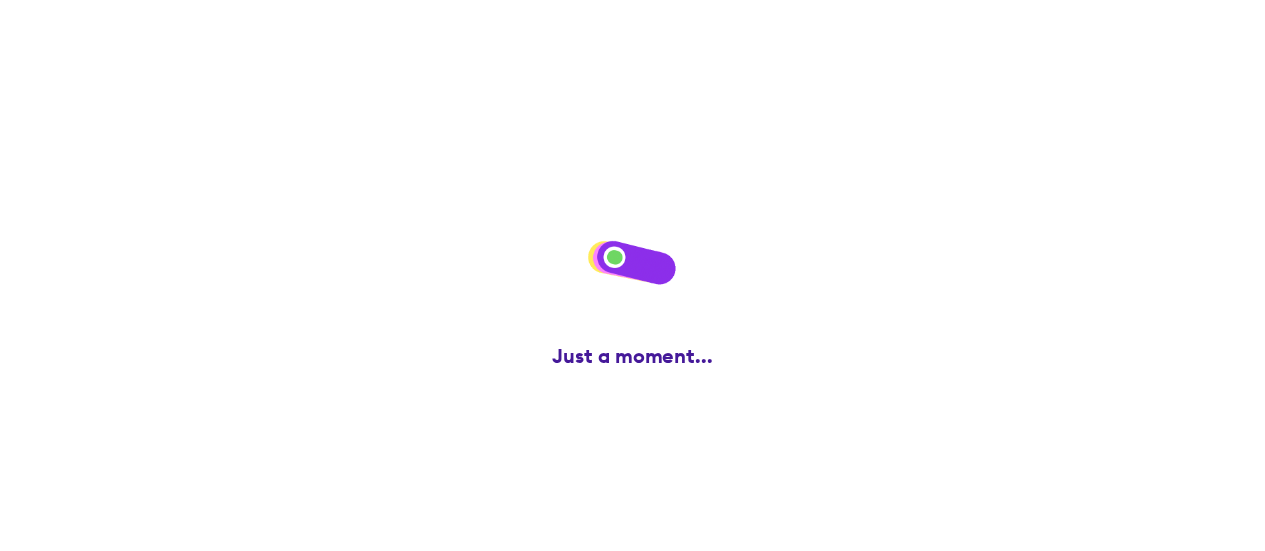 scroll, scrollTop: 0, scrollLeft: 0, axis: both 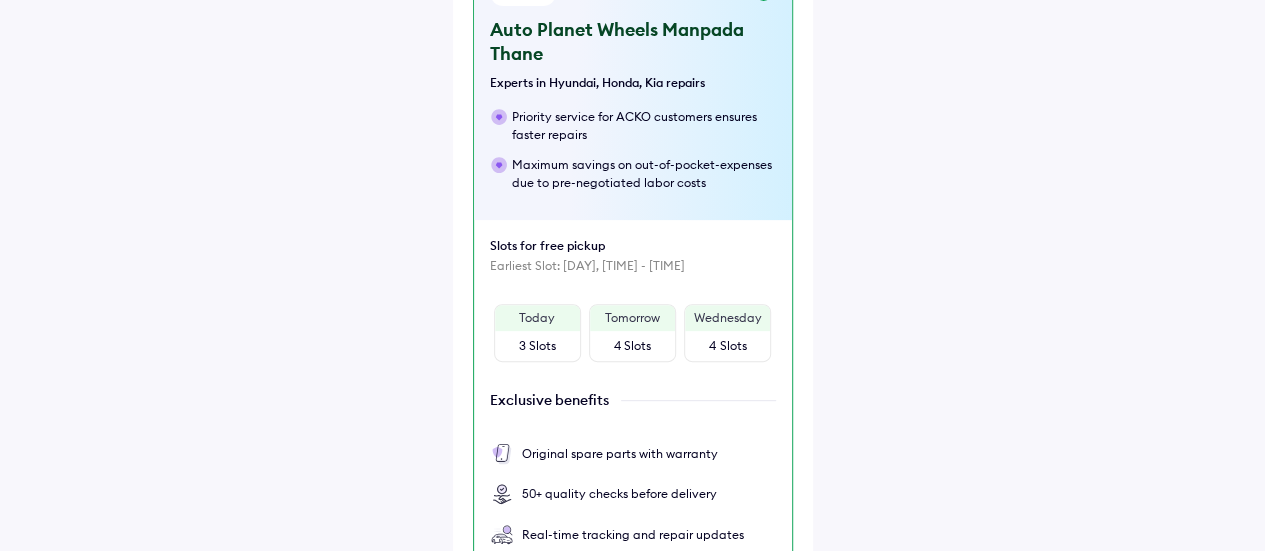 click on "3 Slots" at bounding box center (537, 346) 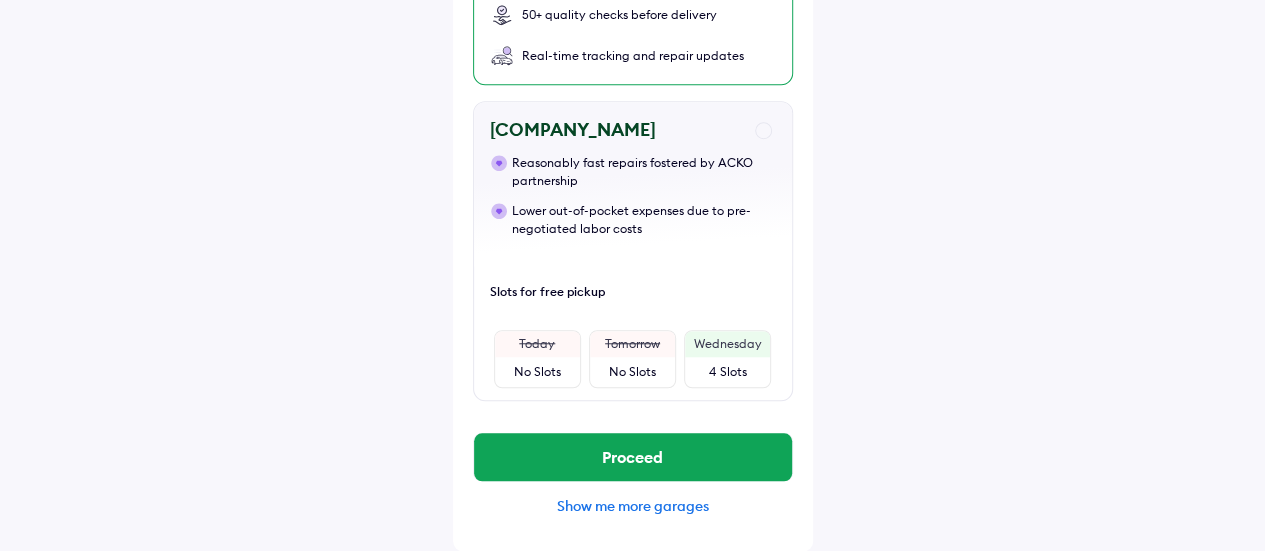 scroll, scrollTop: 739, scrollLeft: 0, axis: vertical 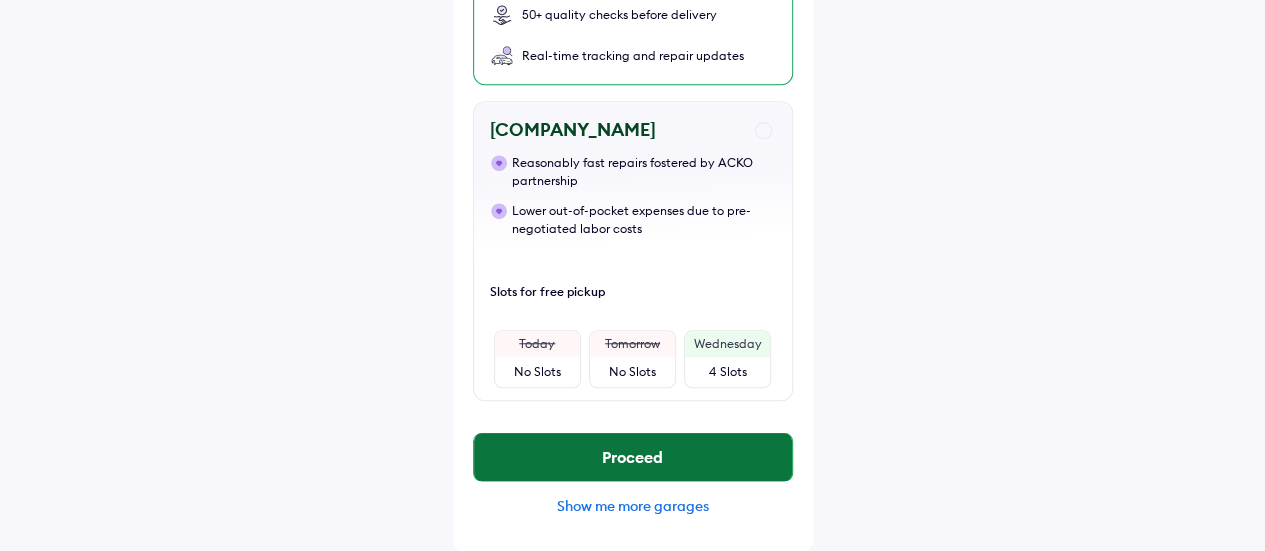 click on "Proceed" at bounding box center (633, 457) 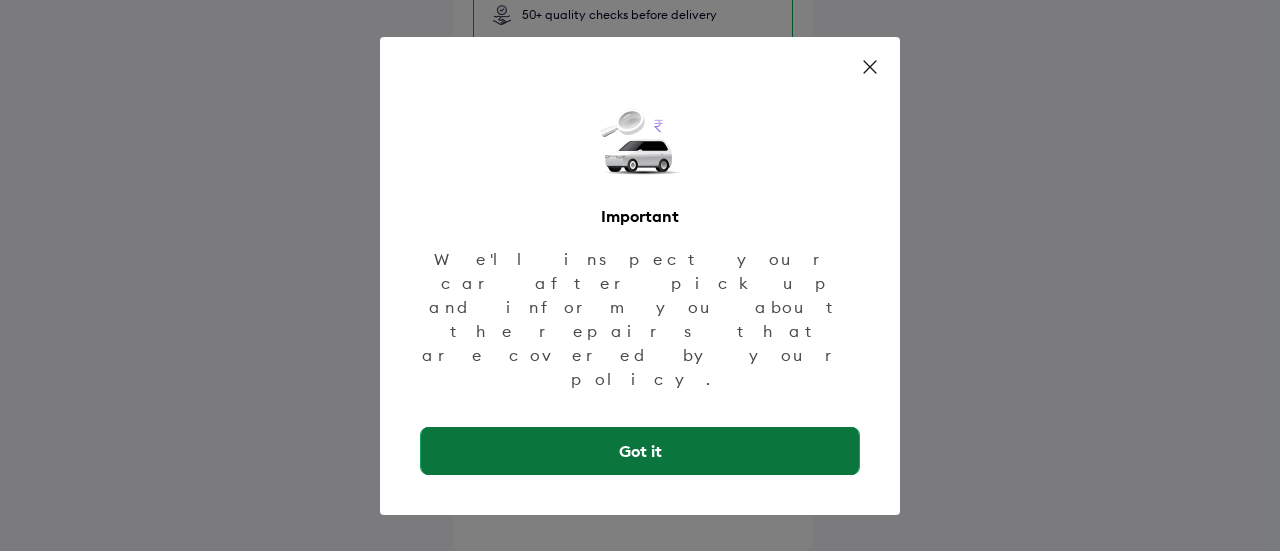 click on "Got it" at bounding box center (640, 451) 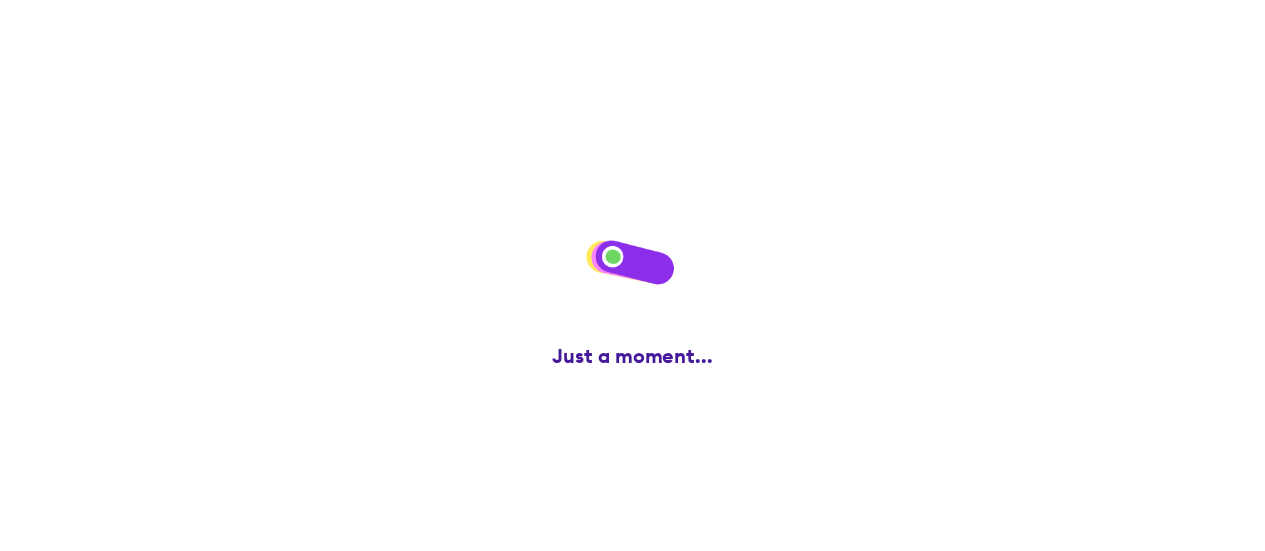 scroll, scrollTop: 0, scrollLeft: 0, axis: both 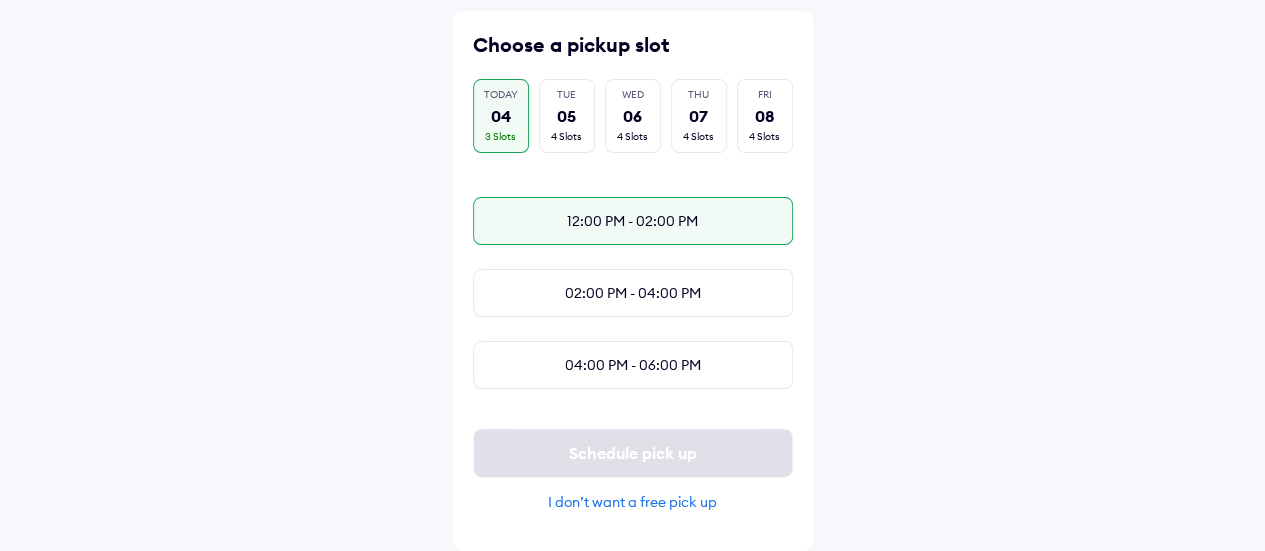 click on "12:00 PM - 02:00 PM" at bounding box center (633, 221) 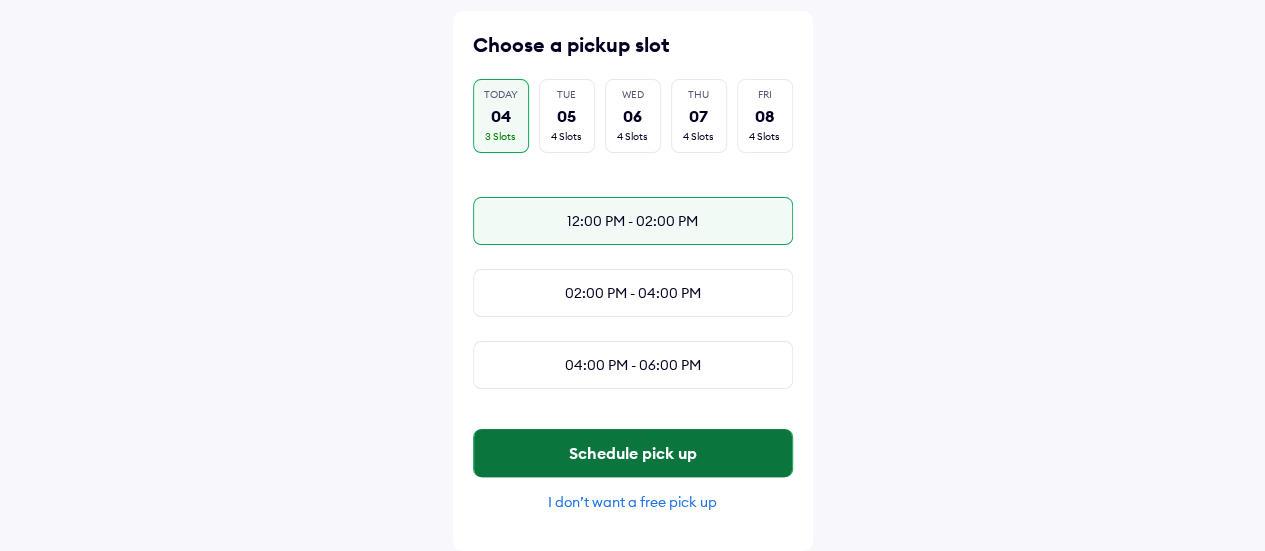 click on "Schedule pick up" at bounding box center (633, 453) 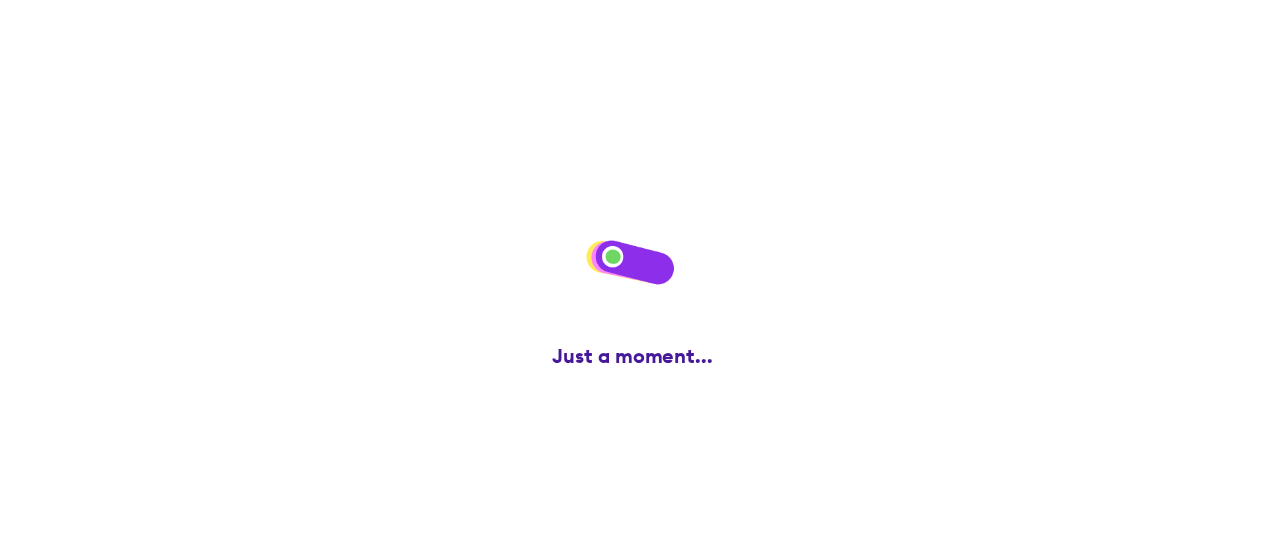 scroll, scrollTop: 0, scrollLeft: 0, axis: both 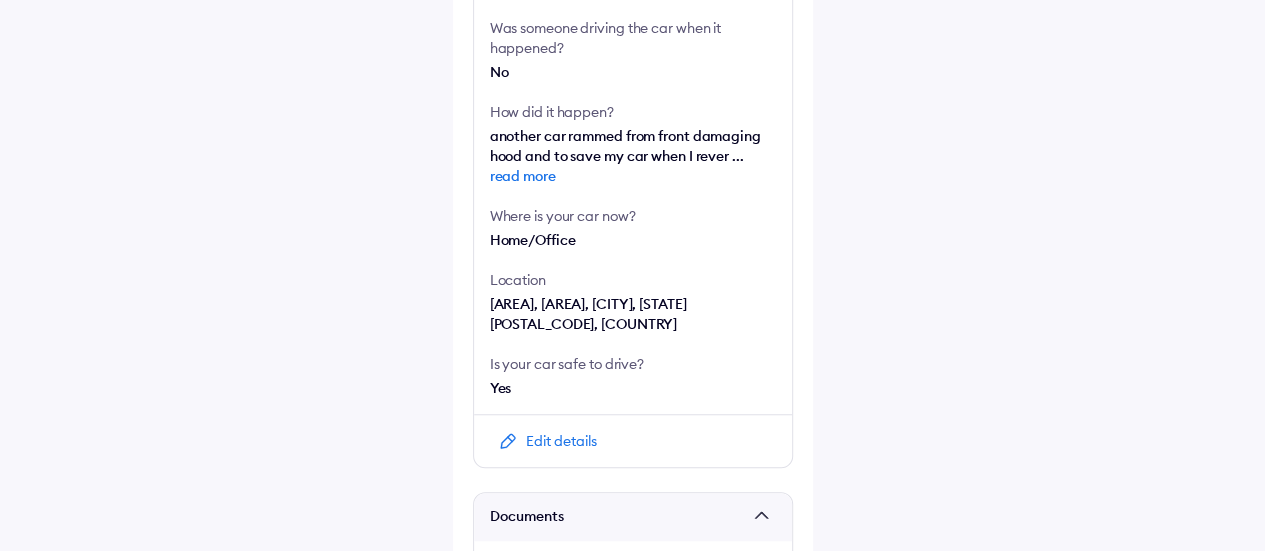 click on "read more" at bounding box center [633, 176] 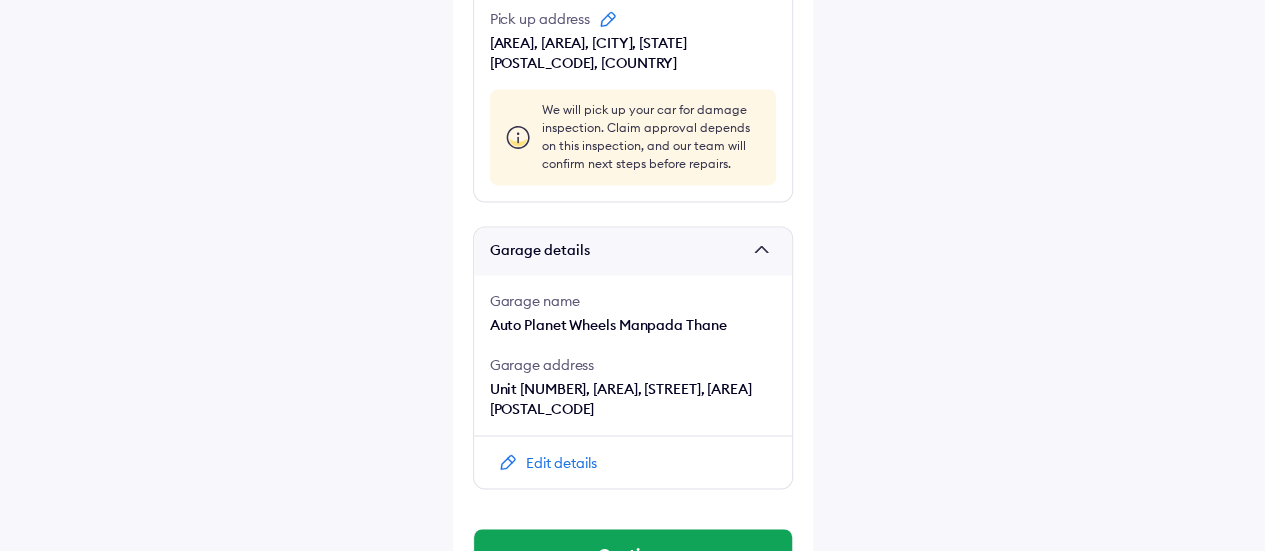 scroll, scrollTop: 1500, scrollLeft: 0, axis: vertical 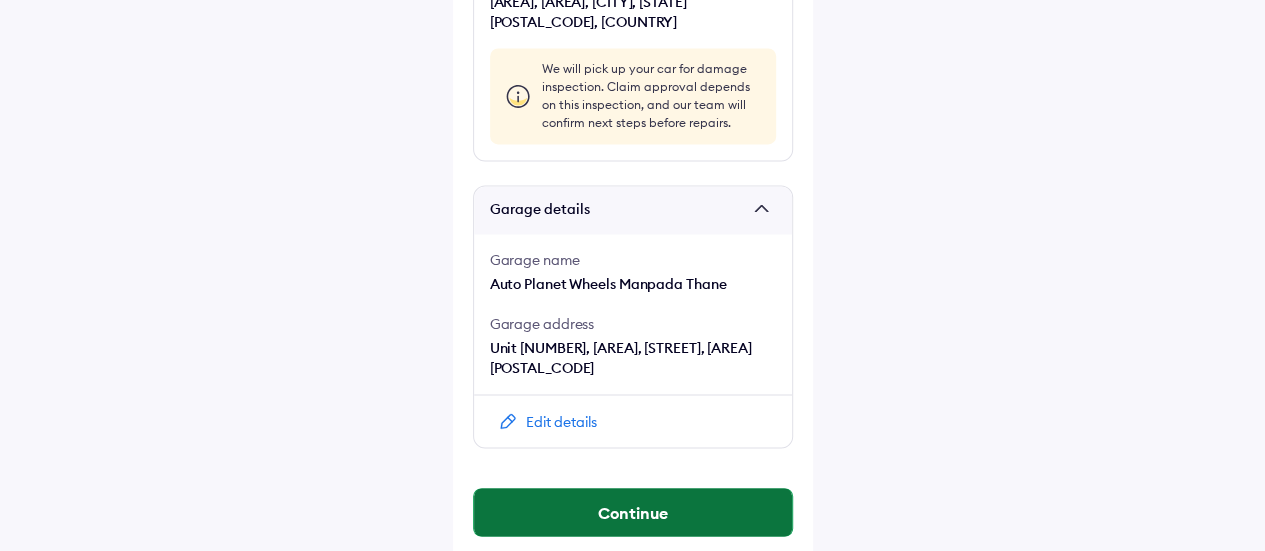 click on "Continue" at bounding box center (633, 512) 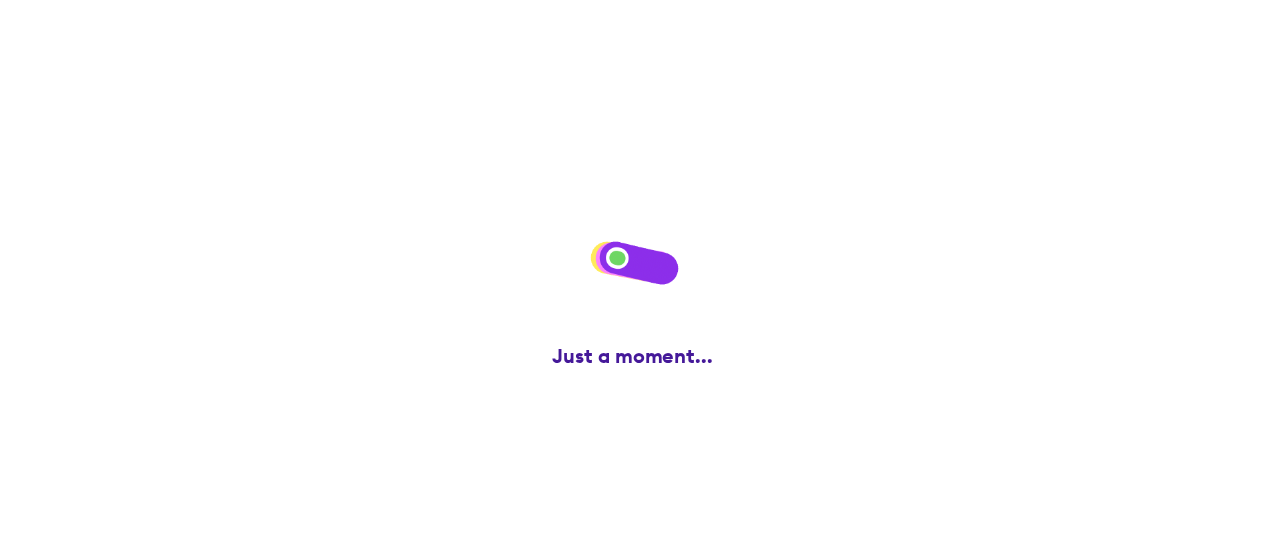 scroll, scrollTop: 0, scrollLeft: 0, axis: both 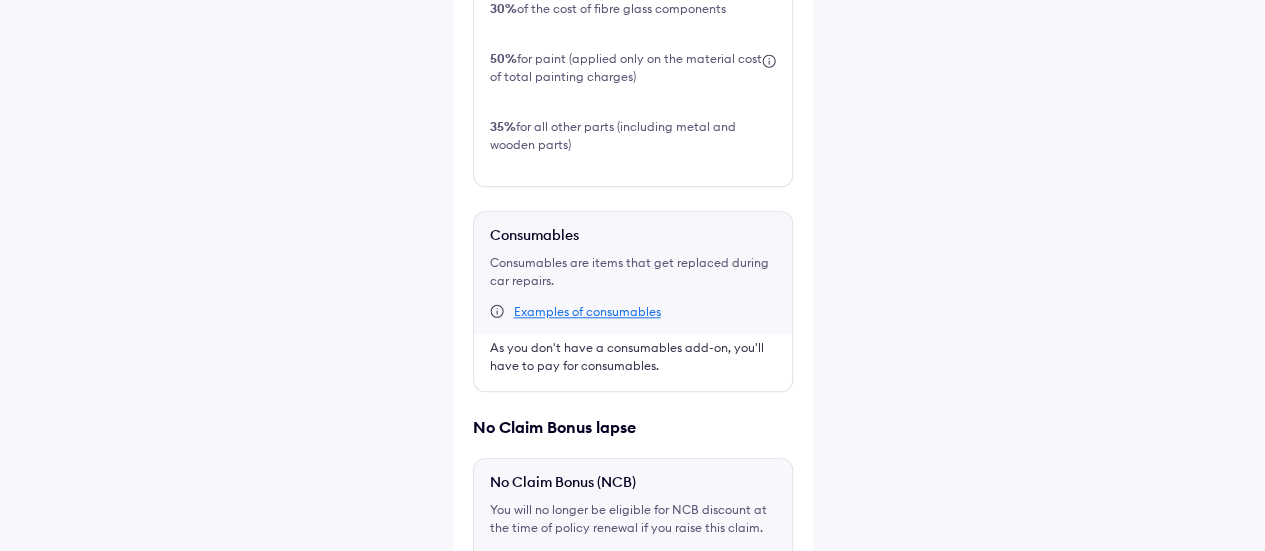 click on "Examples of consumables" at bounding box center (587, 312) 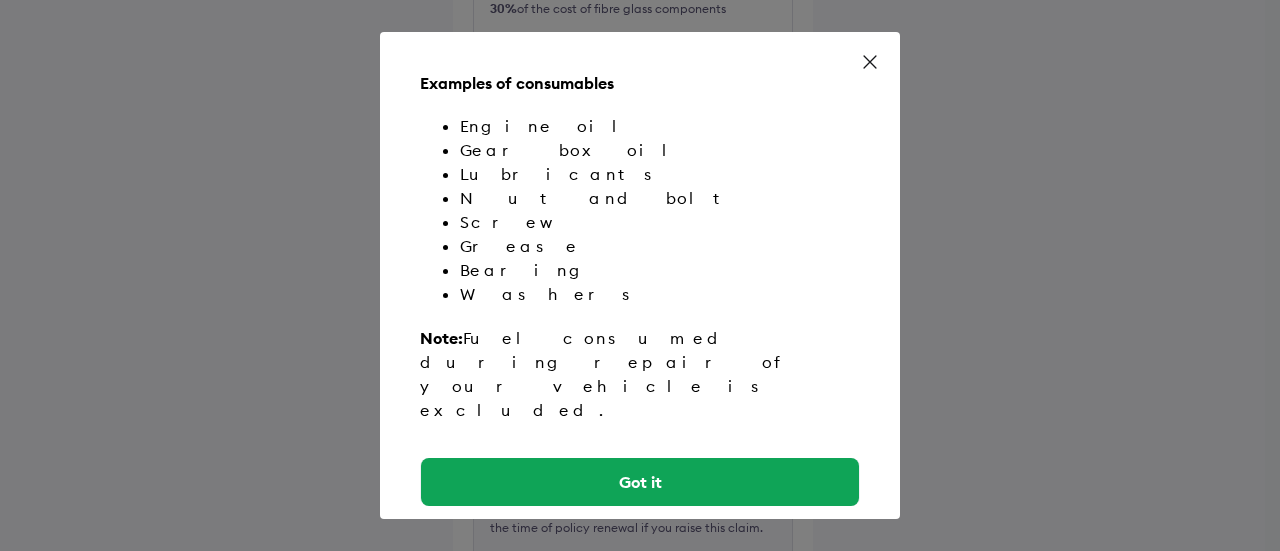 click 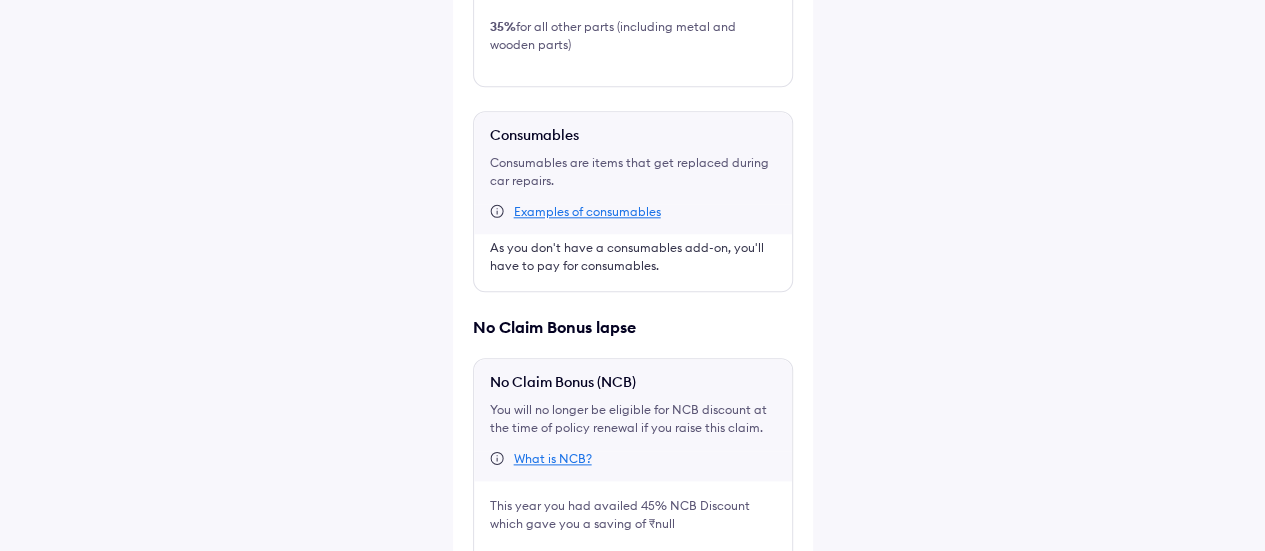 scroll, scrollTop: 1060, scrollLeft: 0, axis: vertical 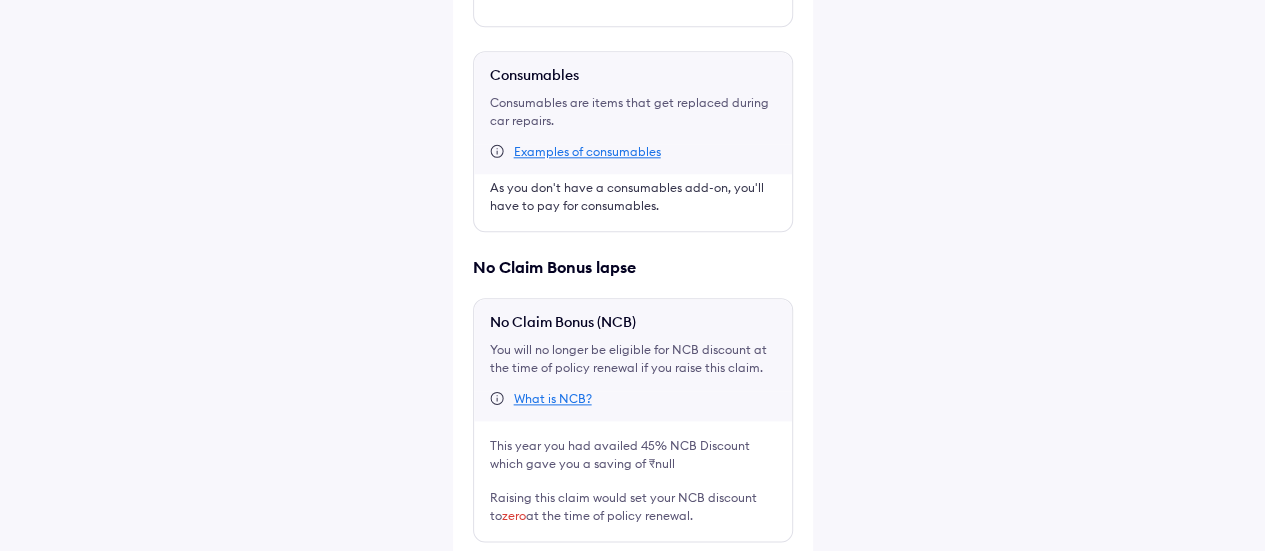 click on "What is NCB?" at bounding box center [553, 399] 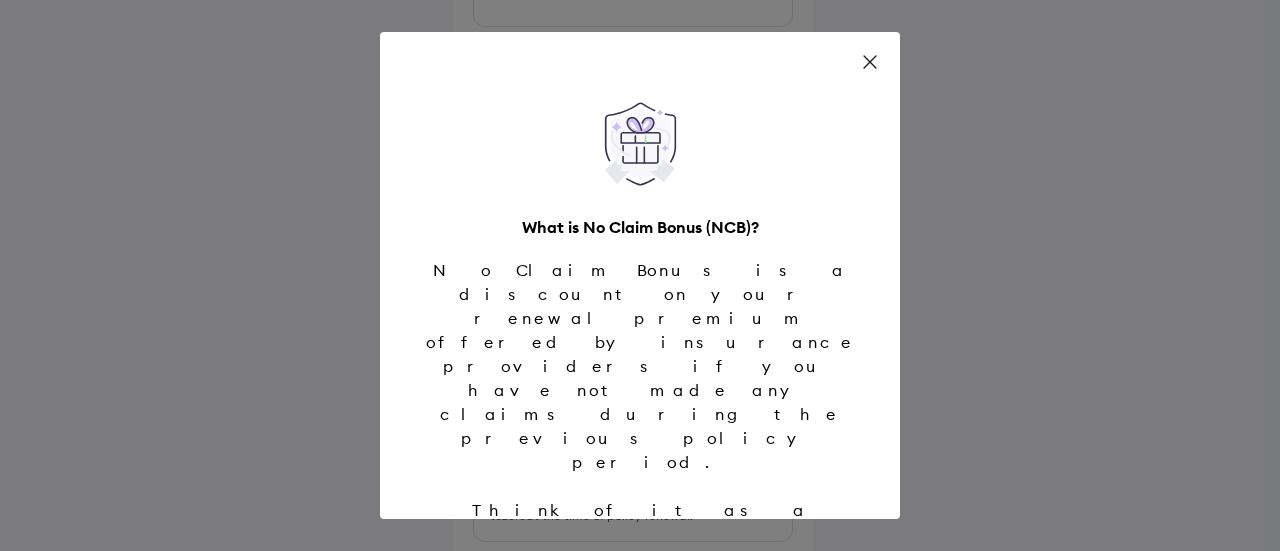 click on "Got it" at bounding box center (640, 630) 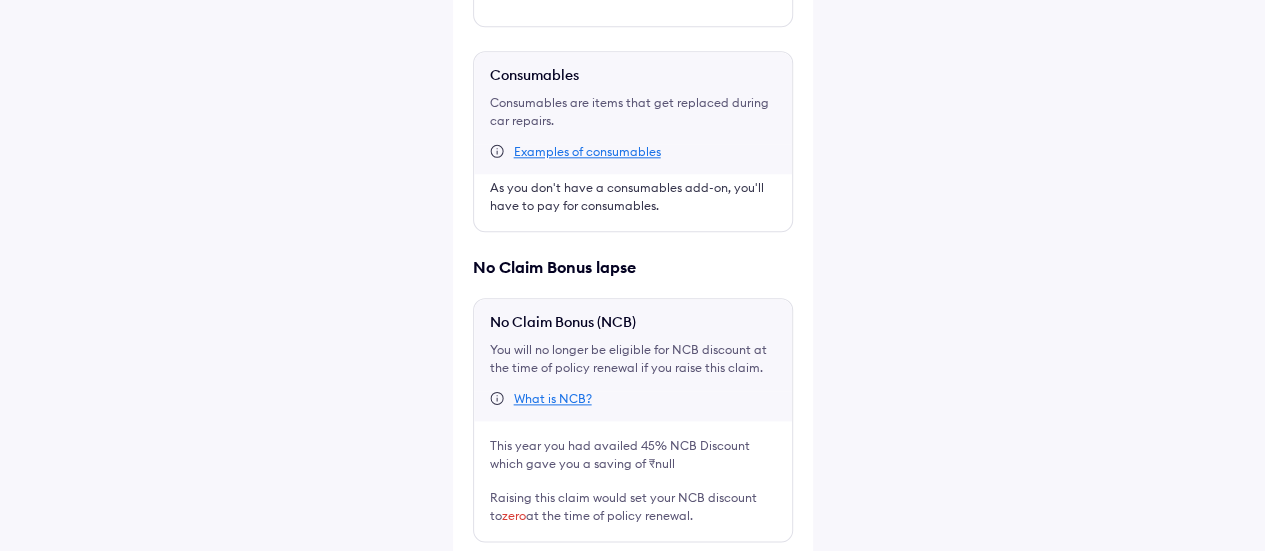 click at bounding box center (481, 574) 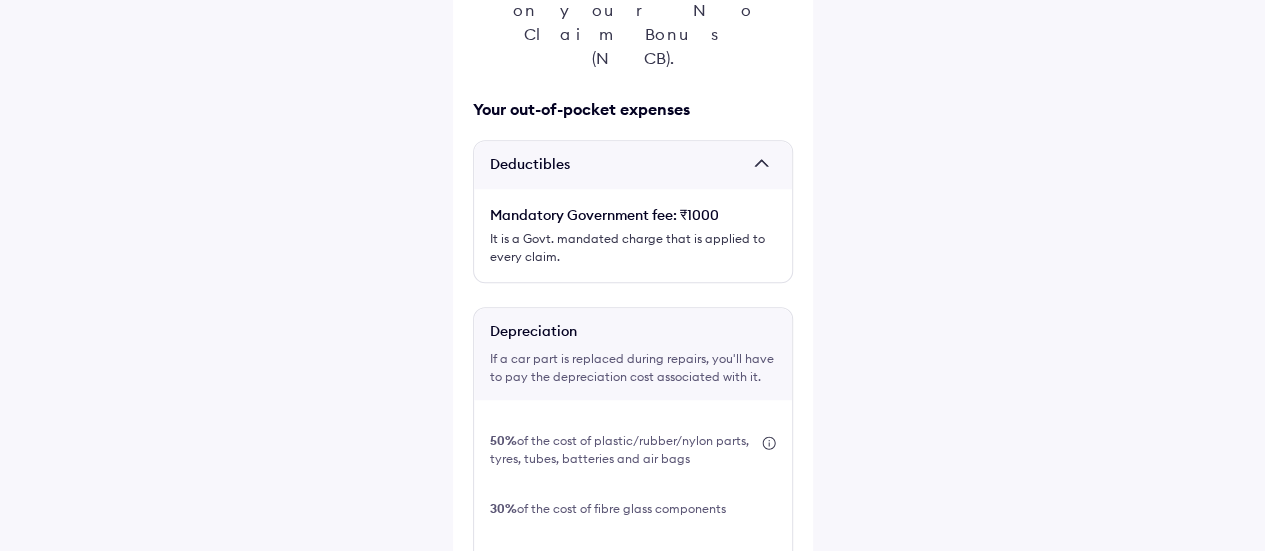 scroll, scrollTop: 500, scrollLeft: 0, axis: vertical 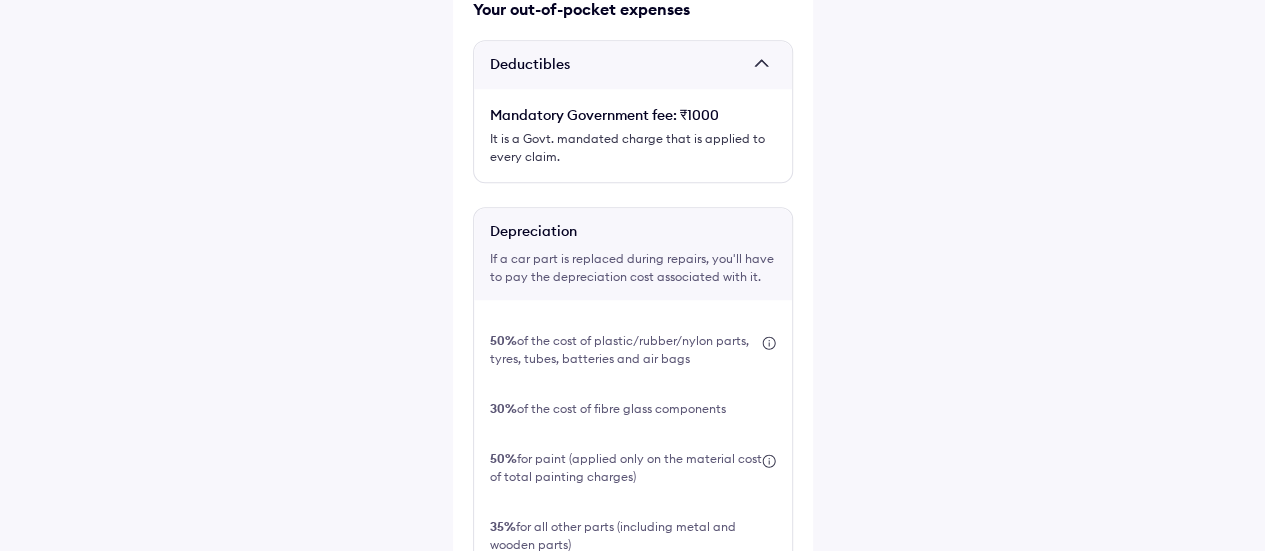 click at bounding box center (769, 343) 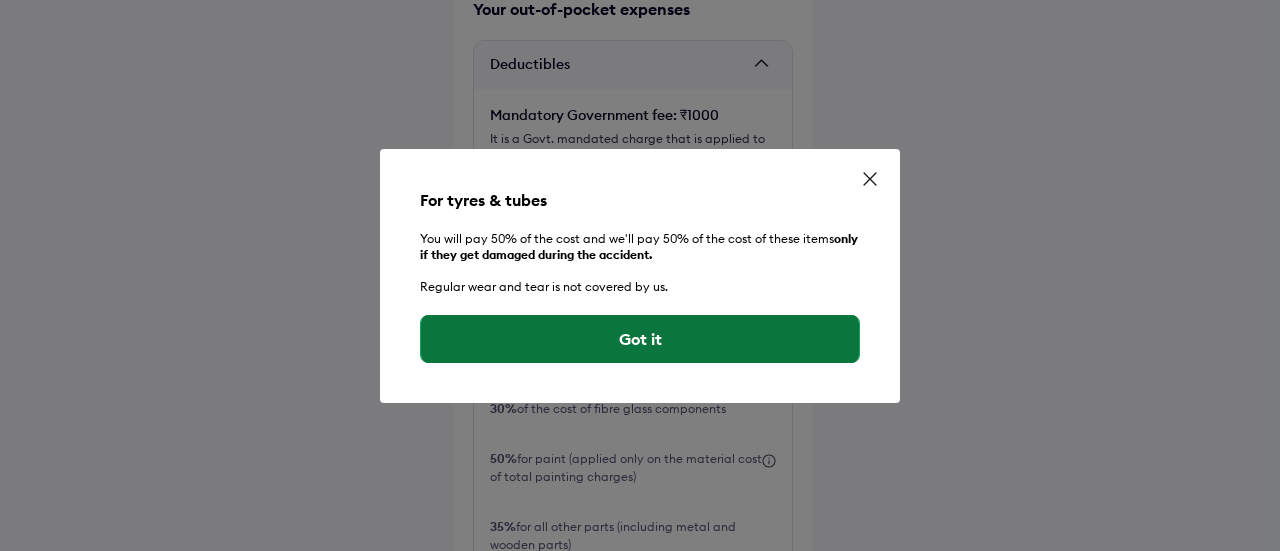 click on "Got it" at bounding box center (640, 339) 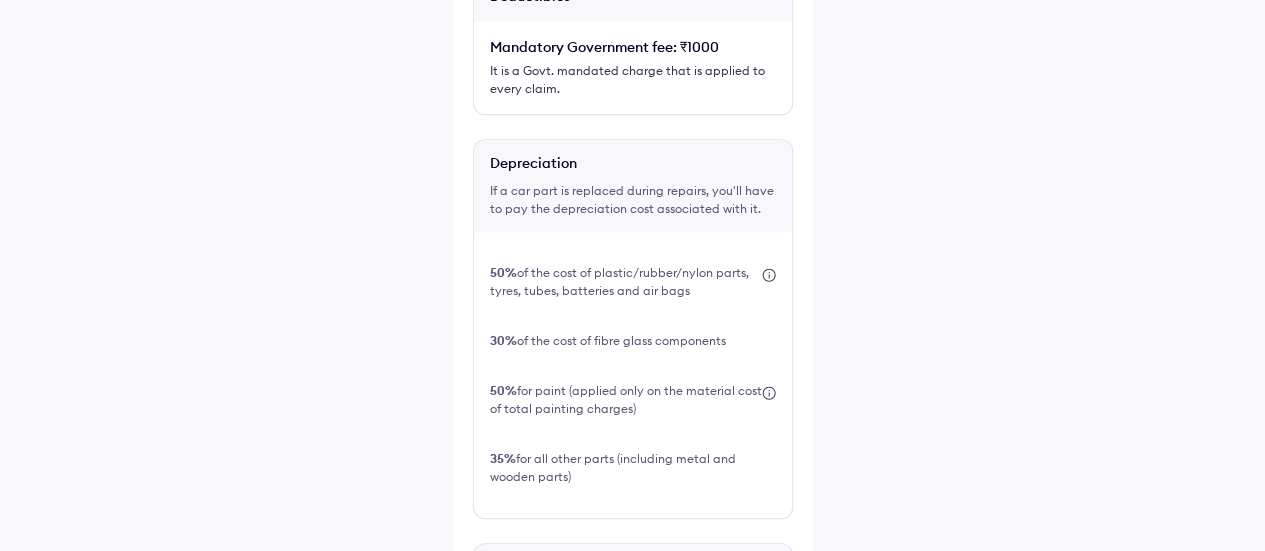 scroll, scrollTop: 600, scrollLeft: 0, axis: vertical 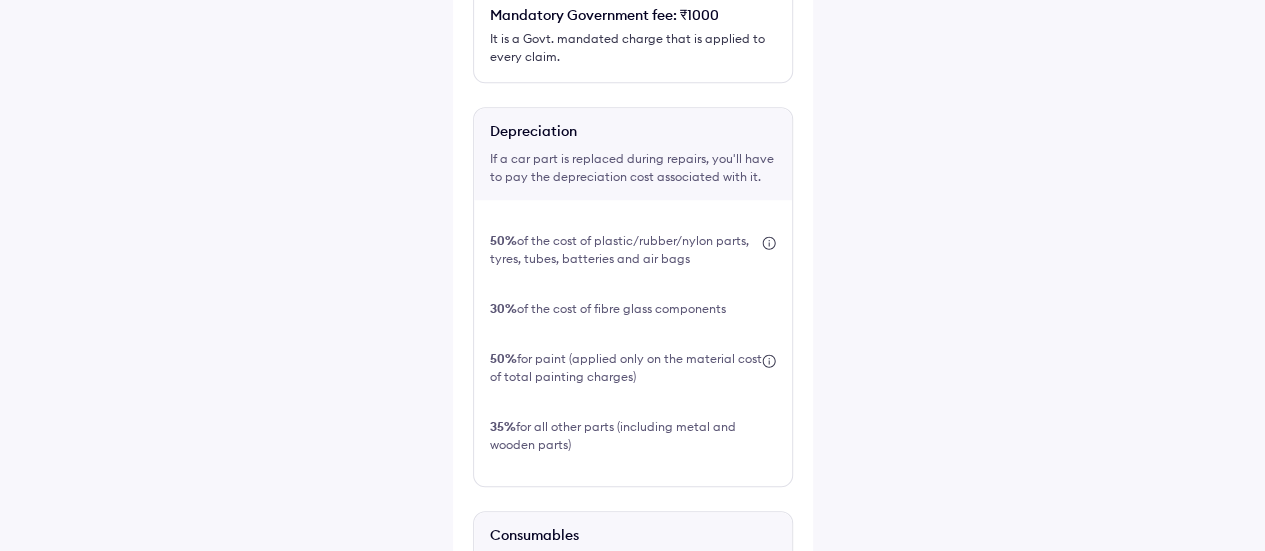 click at bounding box center (769, 361) 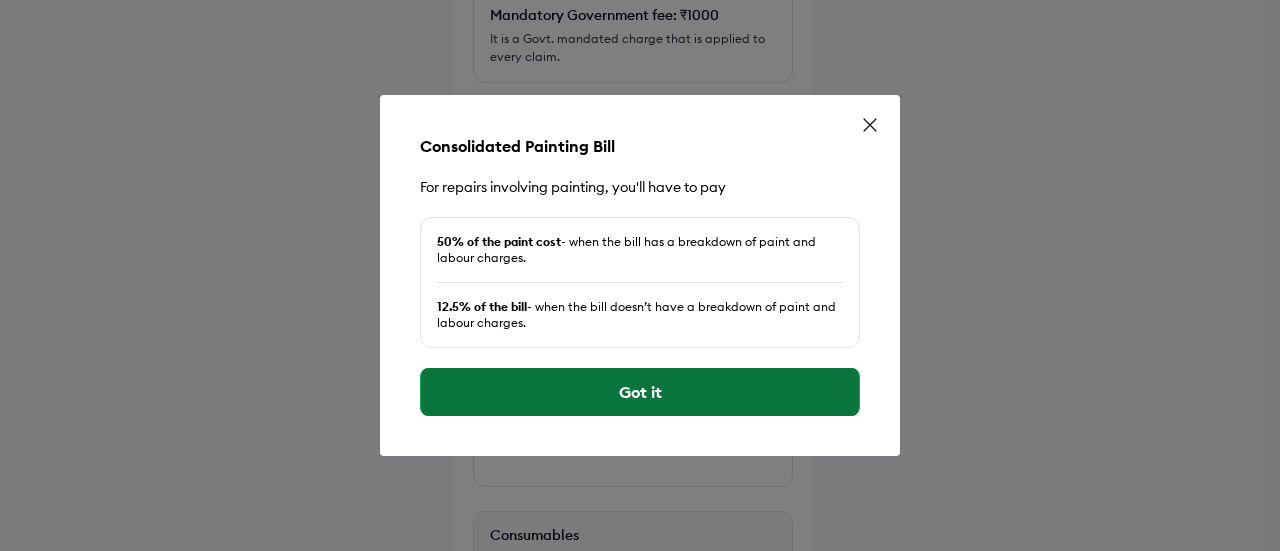 click on "Got it" at bounding box center [640, 392] 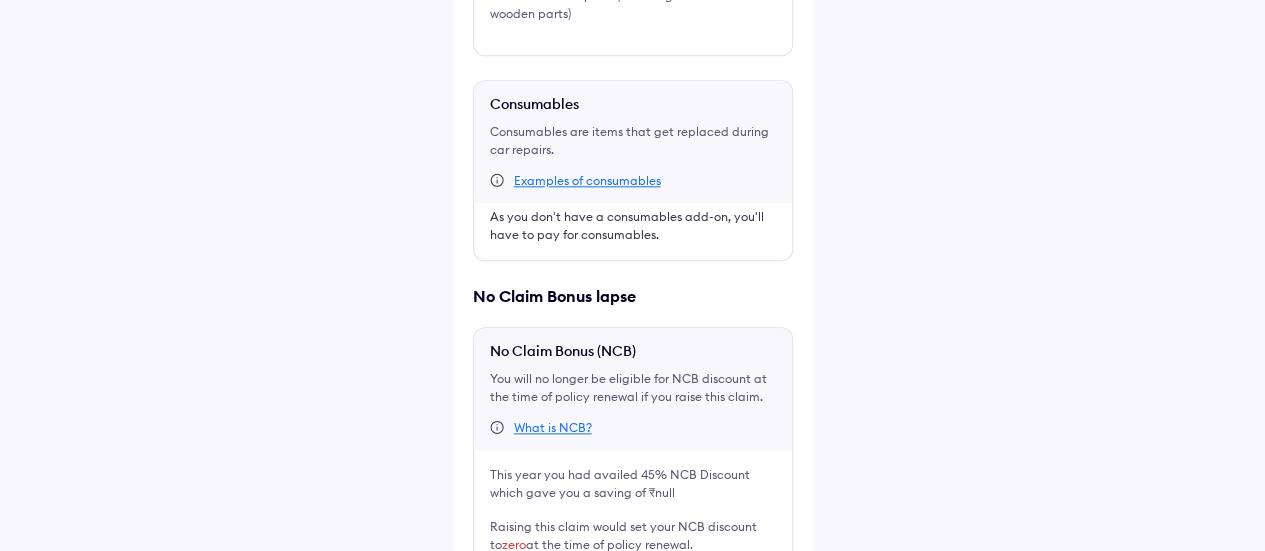 scroll, scrollTop: 1060, scrollLeft: 0, axis: vertical 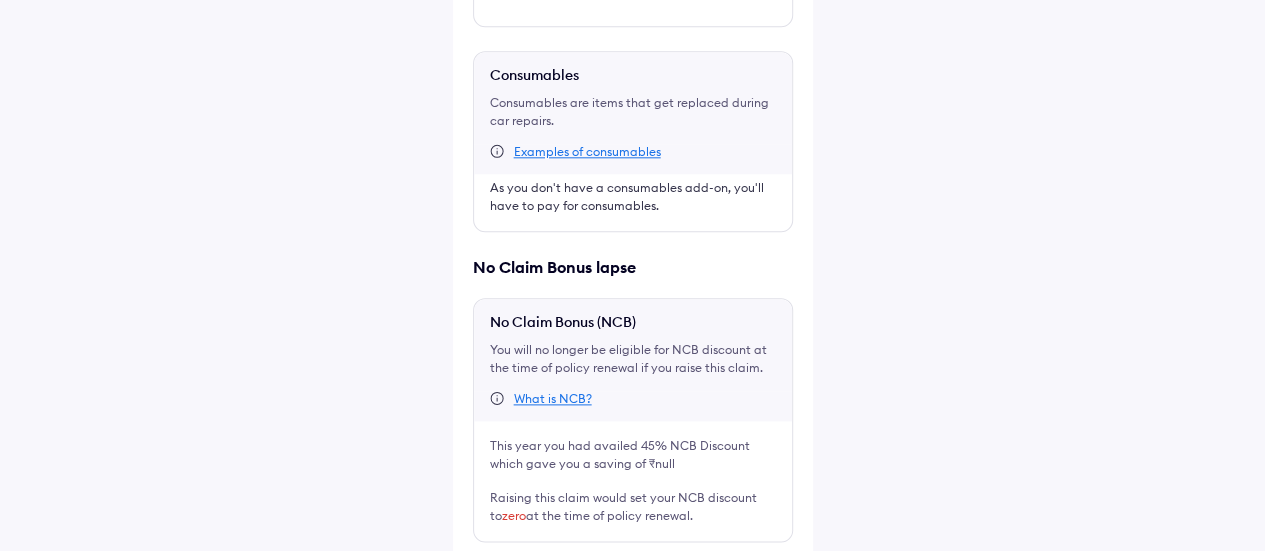 click on "Register claim" at bounding box center [633, 638] 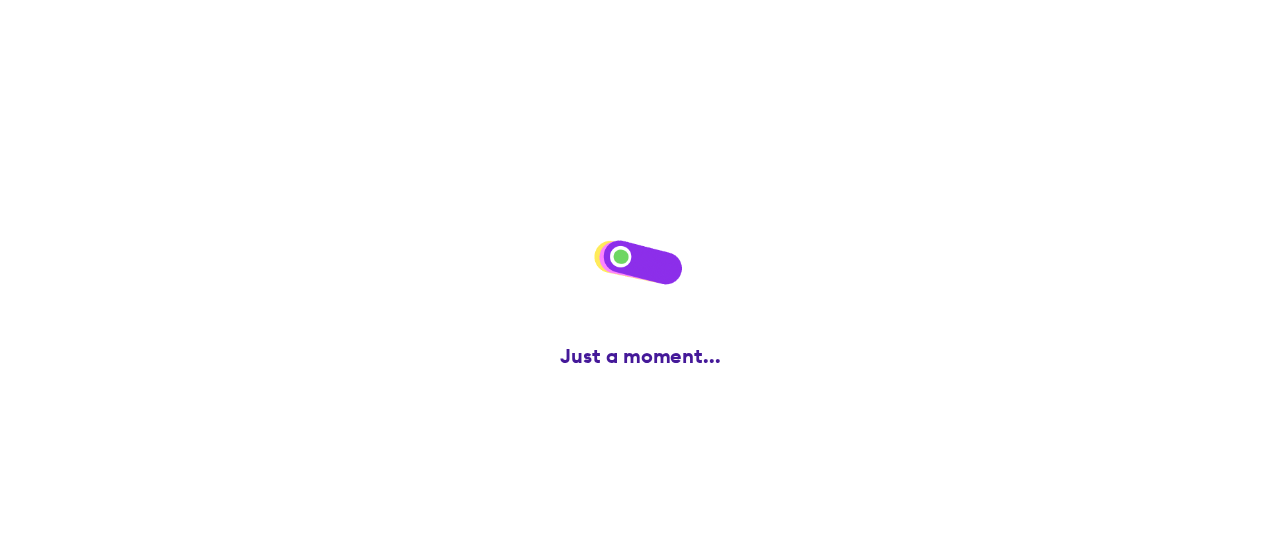 scroll, scrollTop: 0, scrollLeft: 0, axis: both 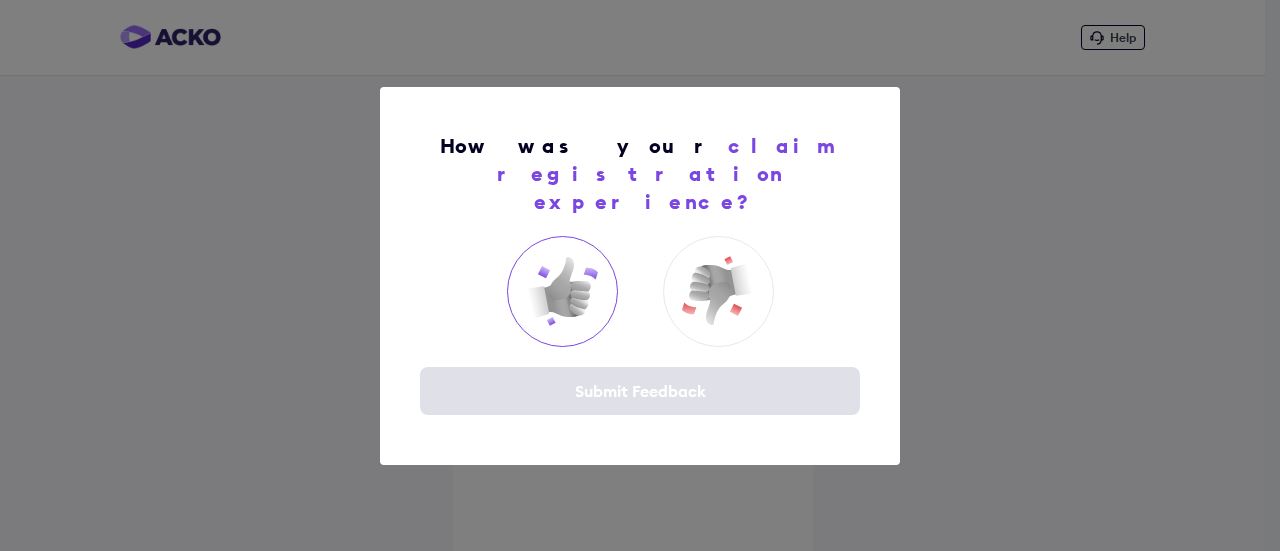 click at bounding box center (562, 291) 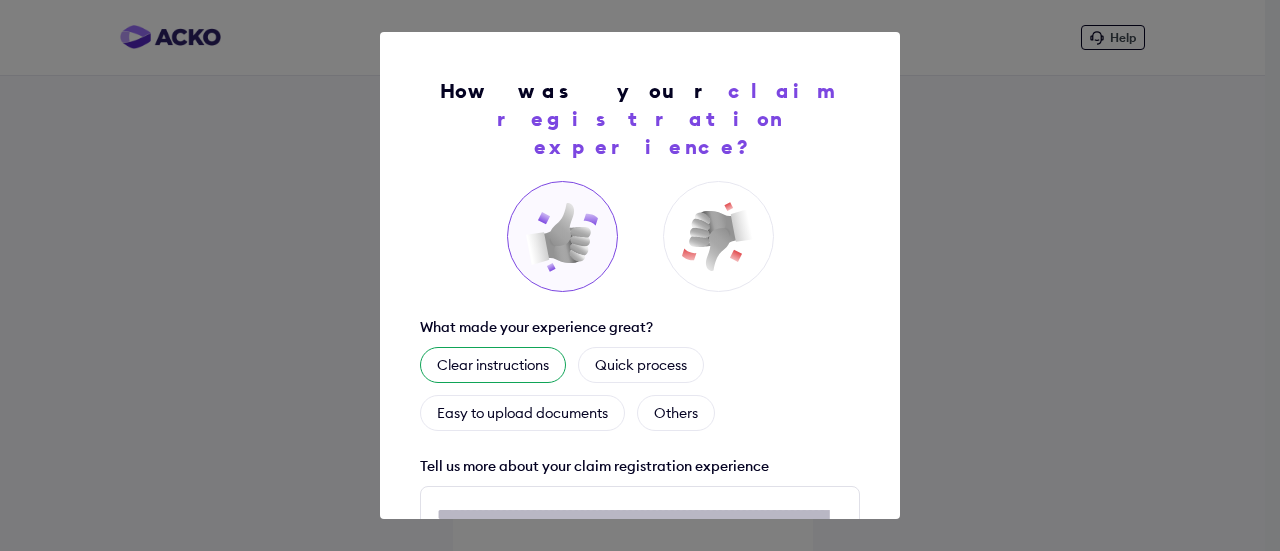 click on "Clear instructions" at bounding box center [493, 365] 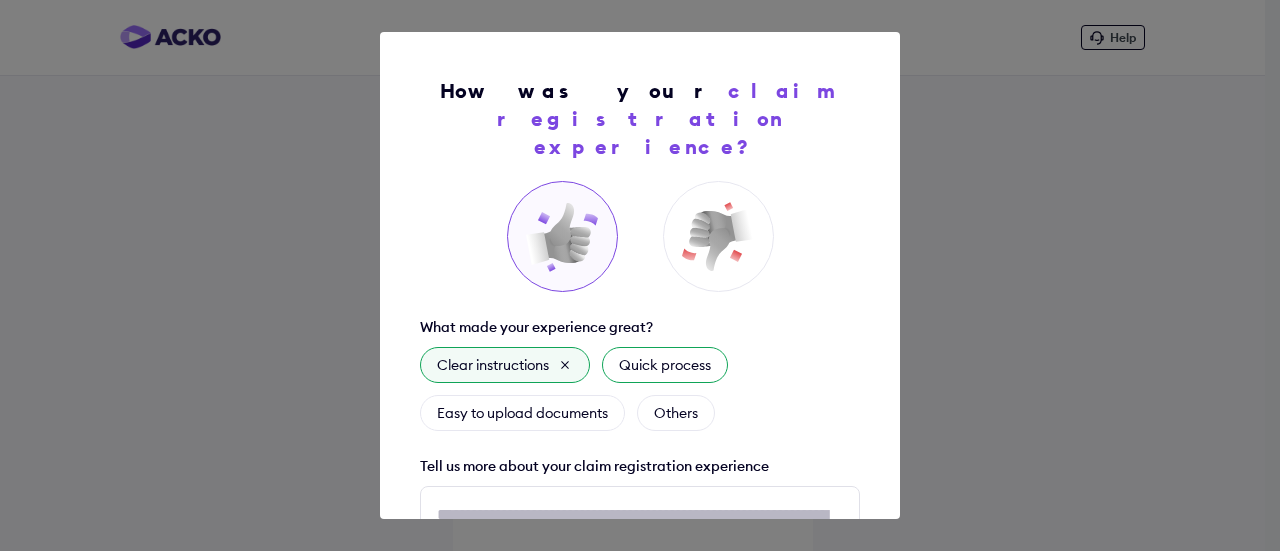 click on "Quick process" at bounding box center [665, 365] 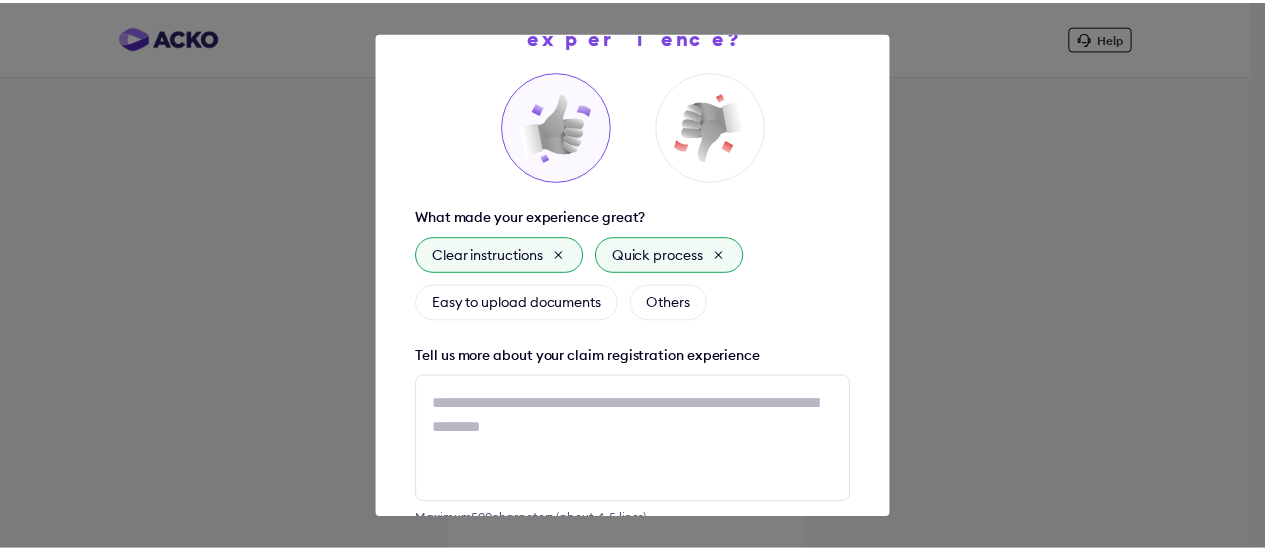 scroll, scrollTop: 206, scrollLeft: 0, axis: vertical 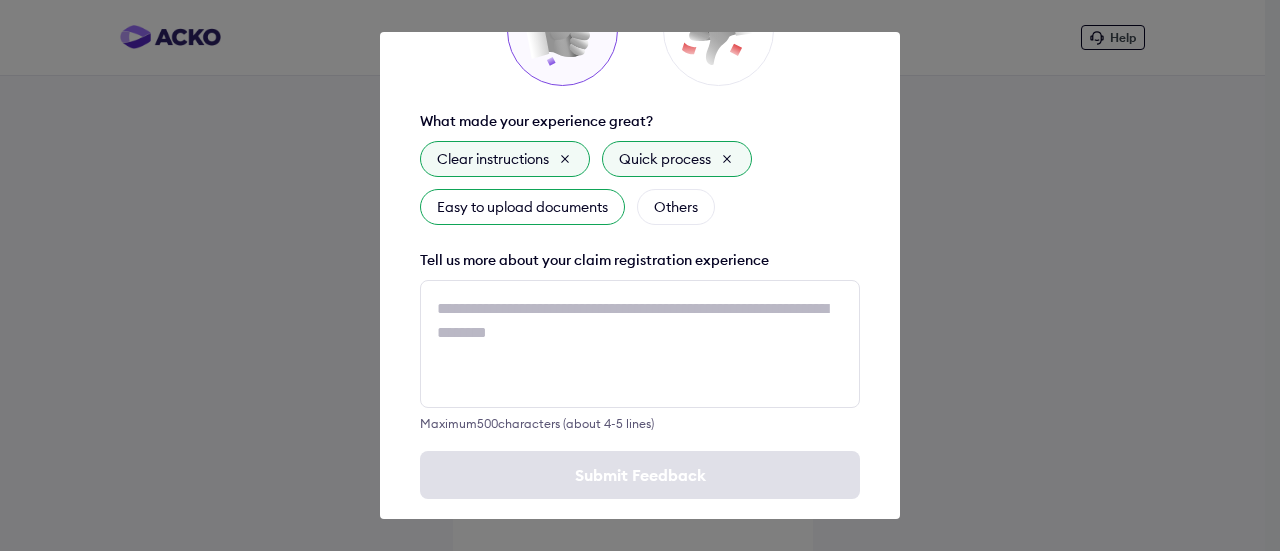 click on "Easy to upload documents" at bounding box center (522, 207) 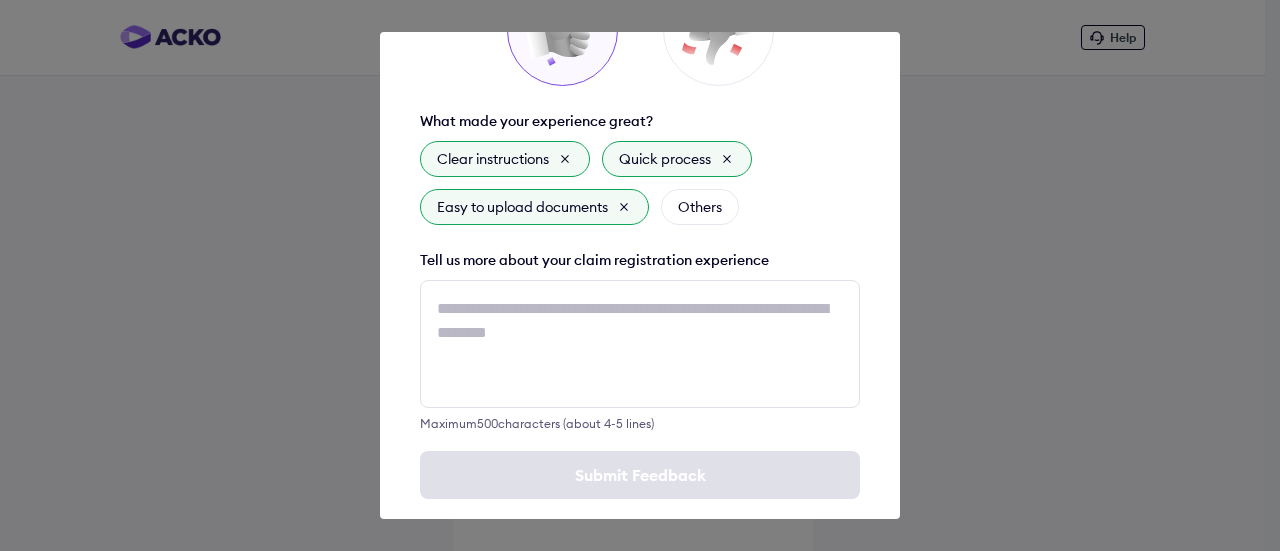 click on "Submit Feedback" at bounding box center [640, 475] 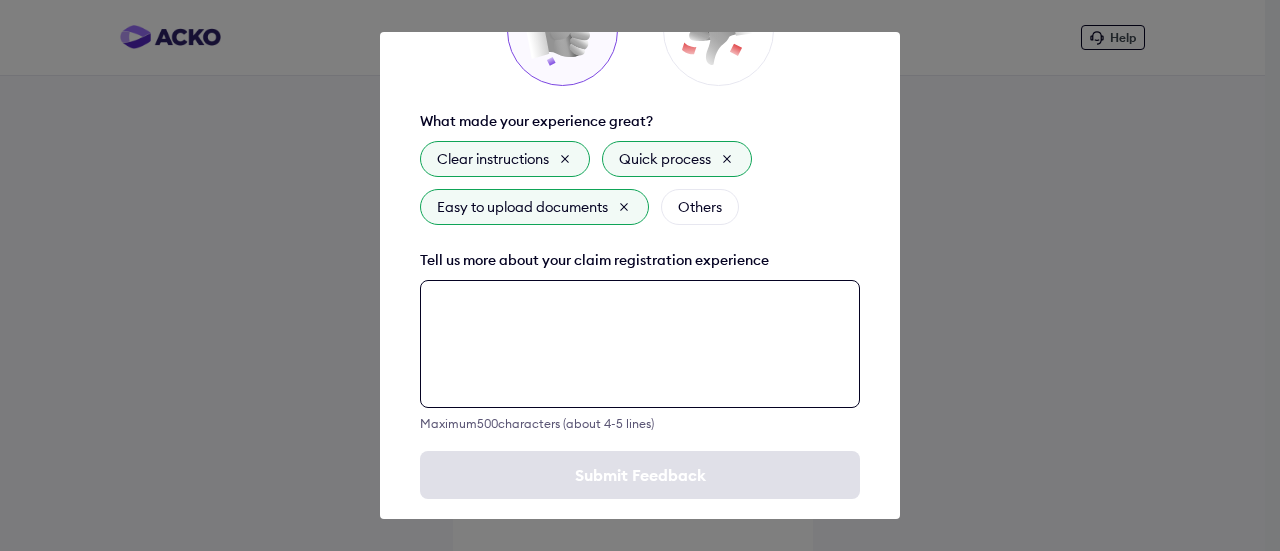 click at bounding box center (640, 344) 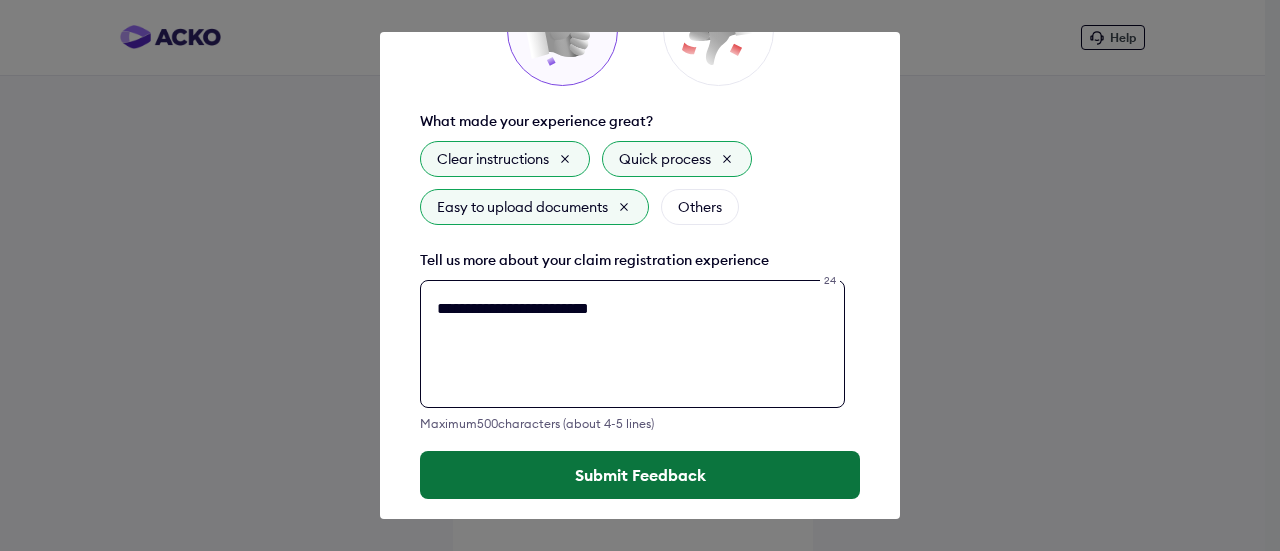 type on "**********" 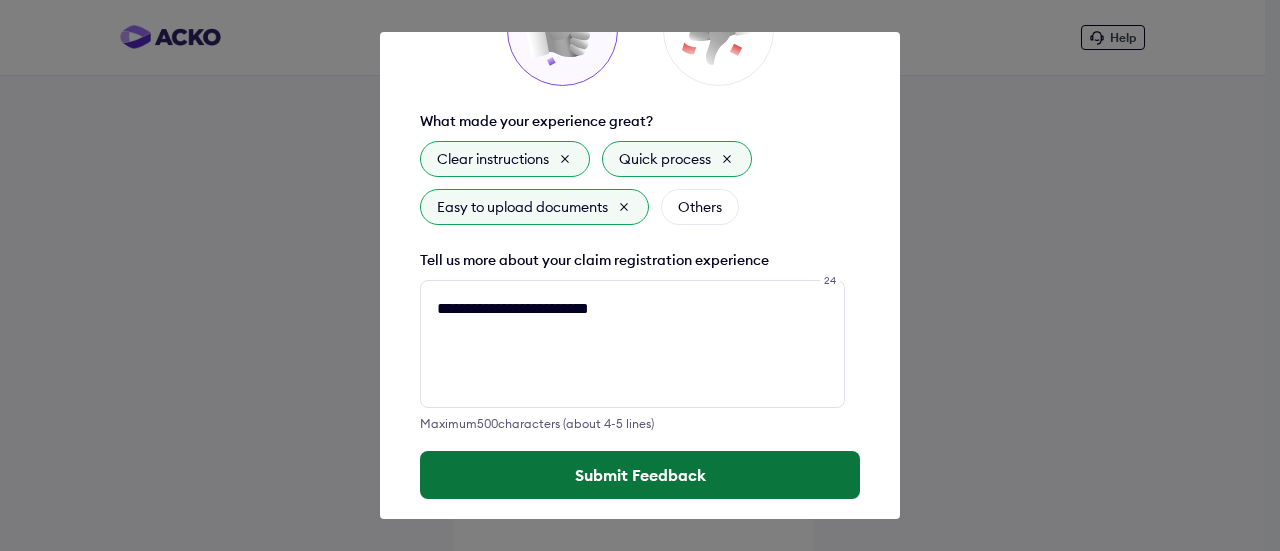 click on "Submit Feedback" at bounding box center [640, 475] 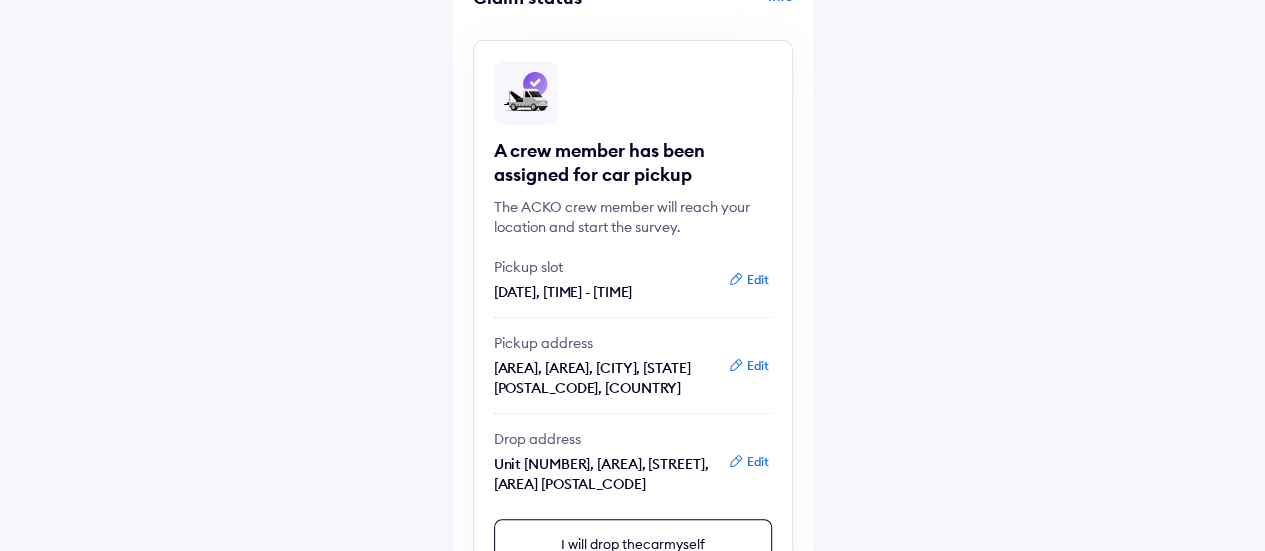 scroll, scrollTop: 0, scrollLeft: 0, axis: both 